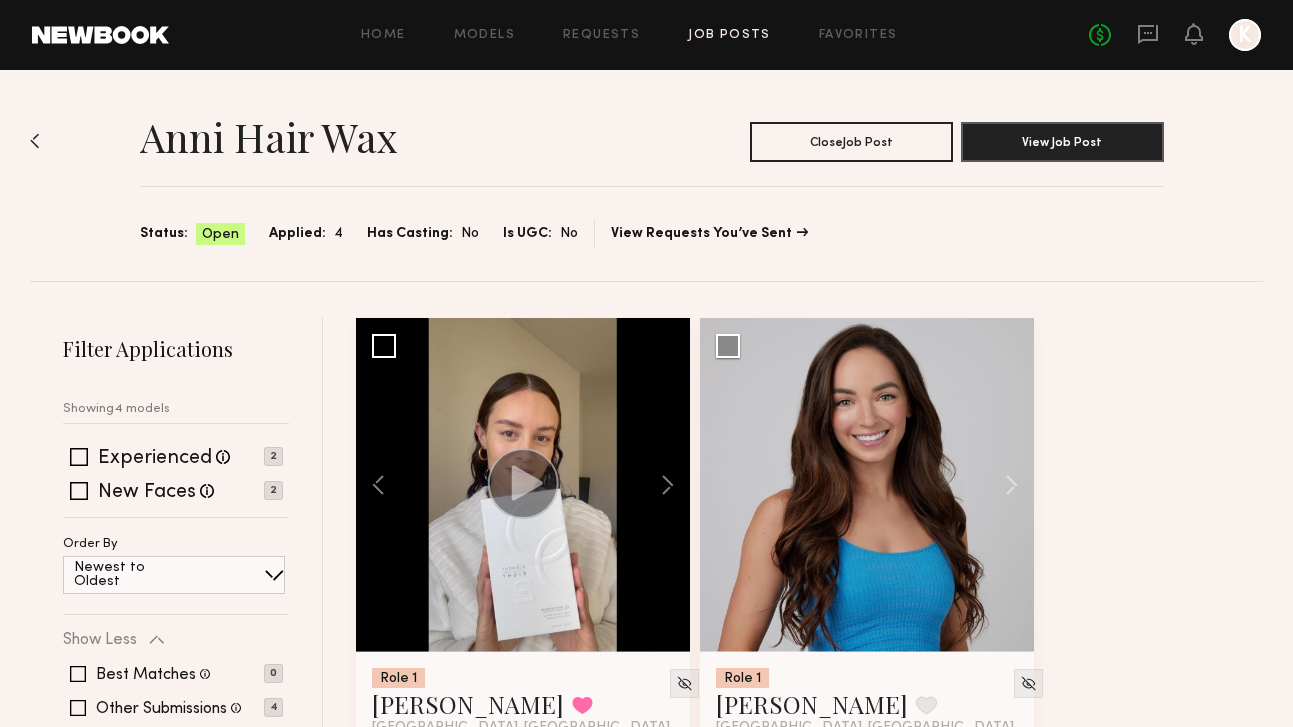 scroll, scrollTop: 0, scrollLeft: 0, axis: both 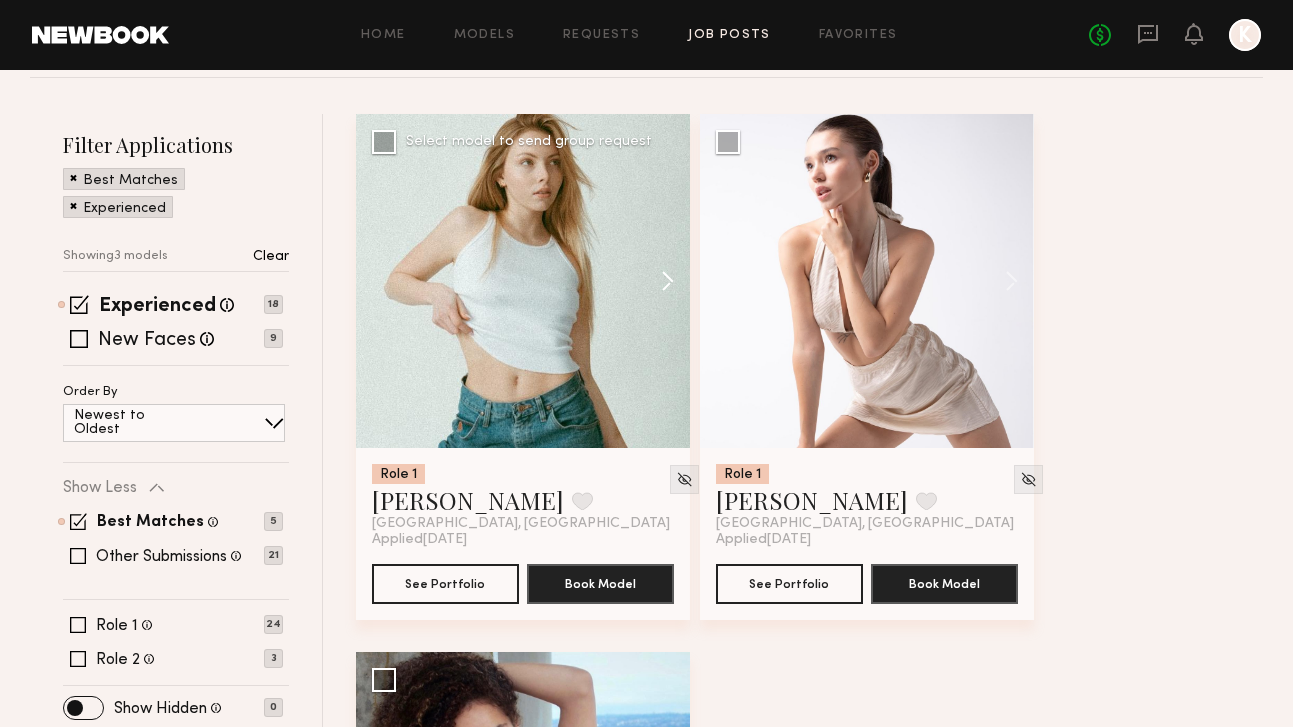 click 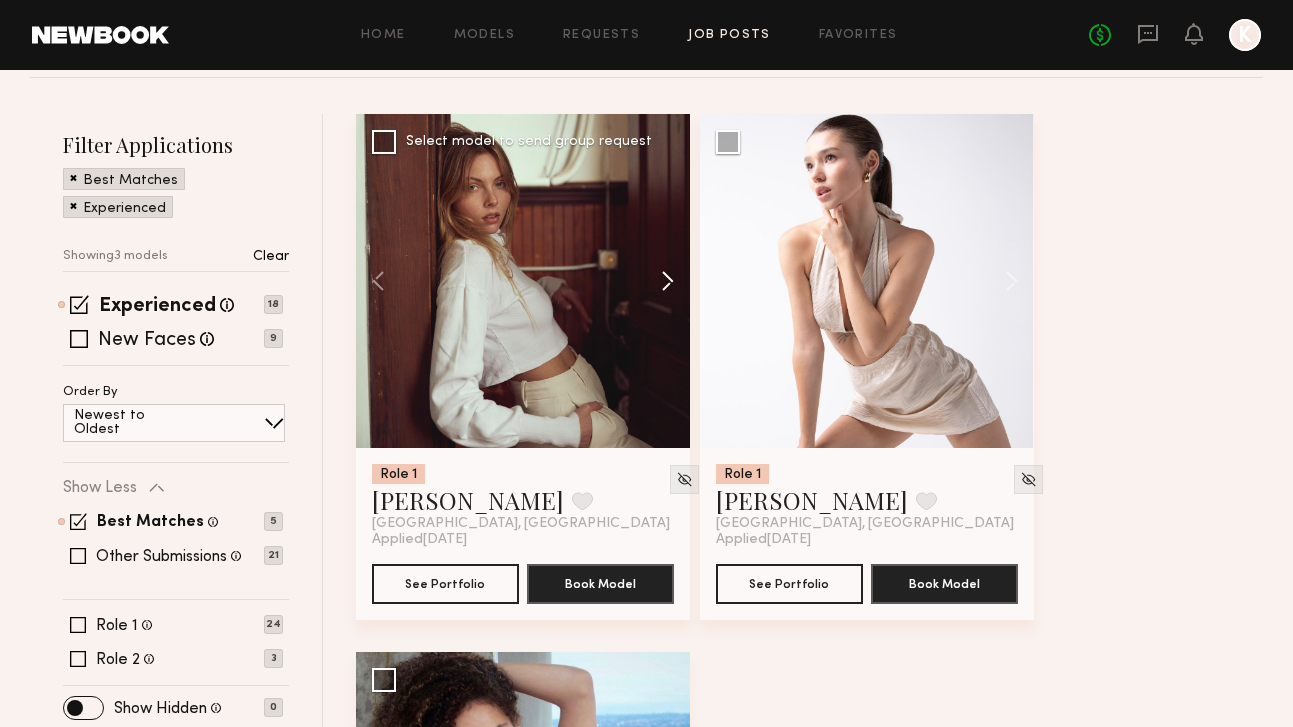 click 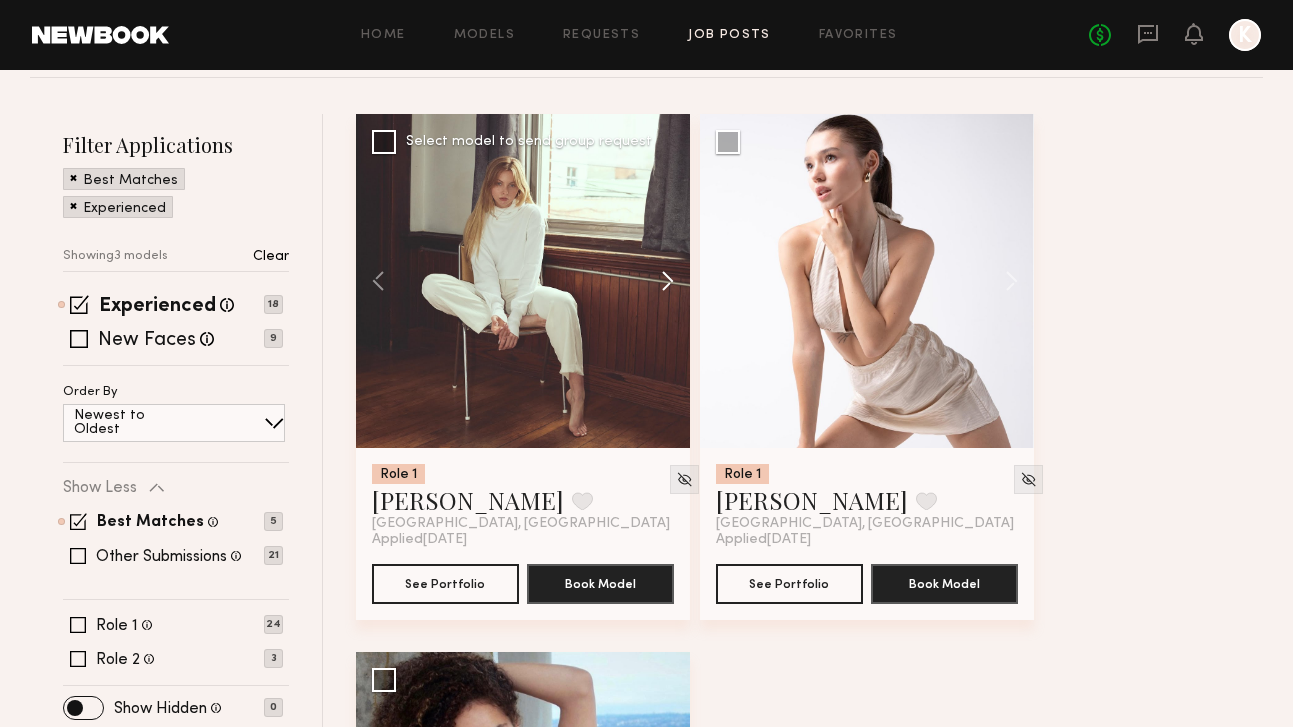 click 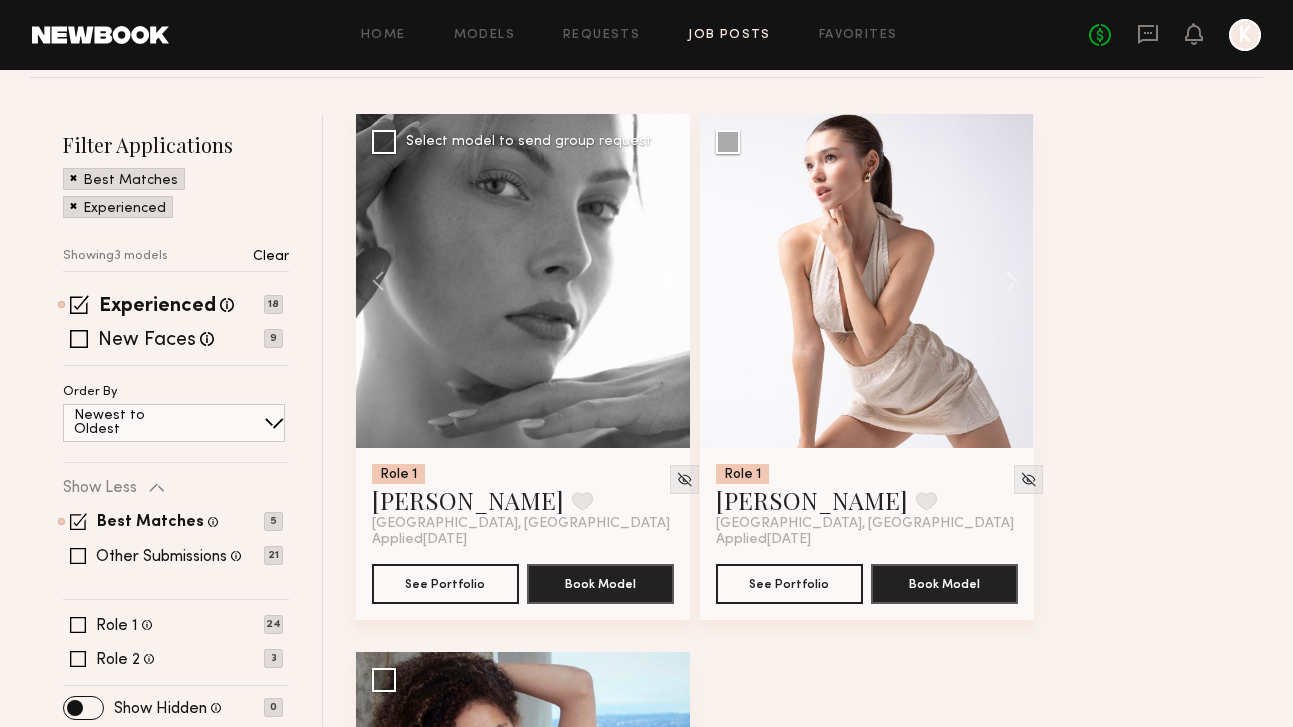 click 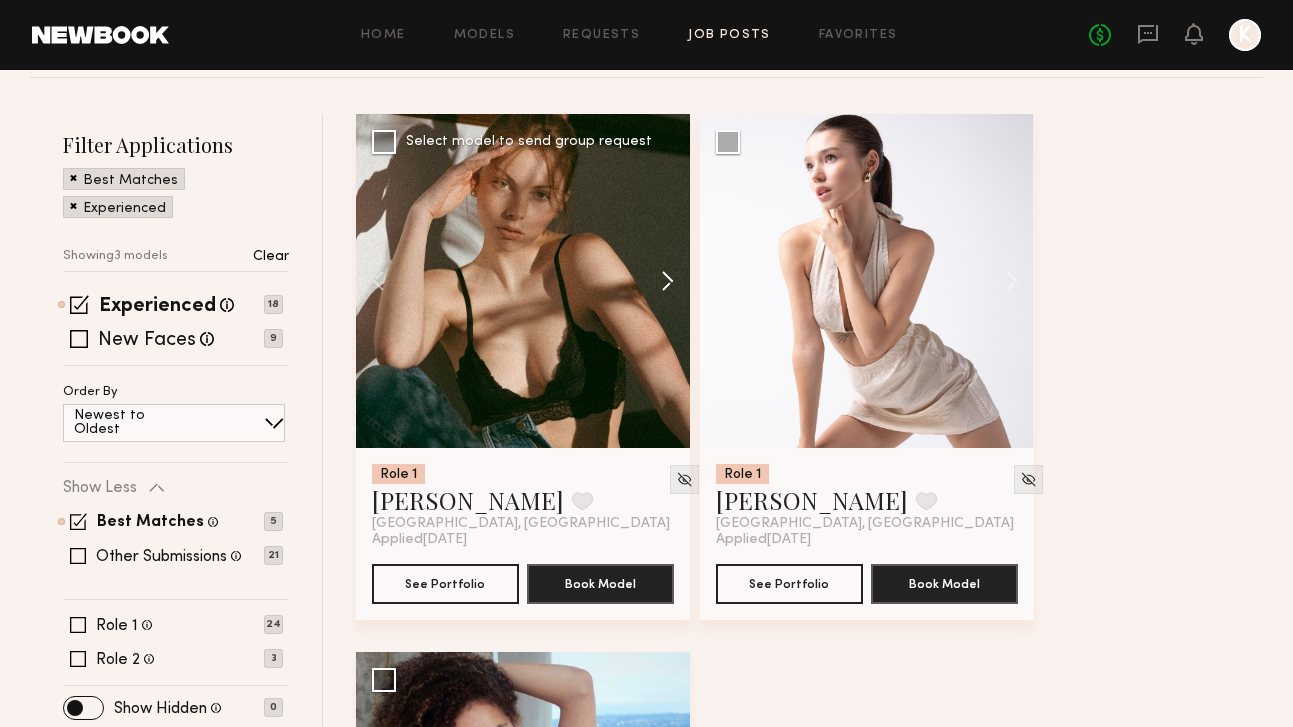 click 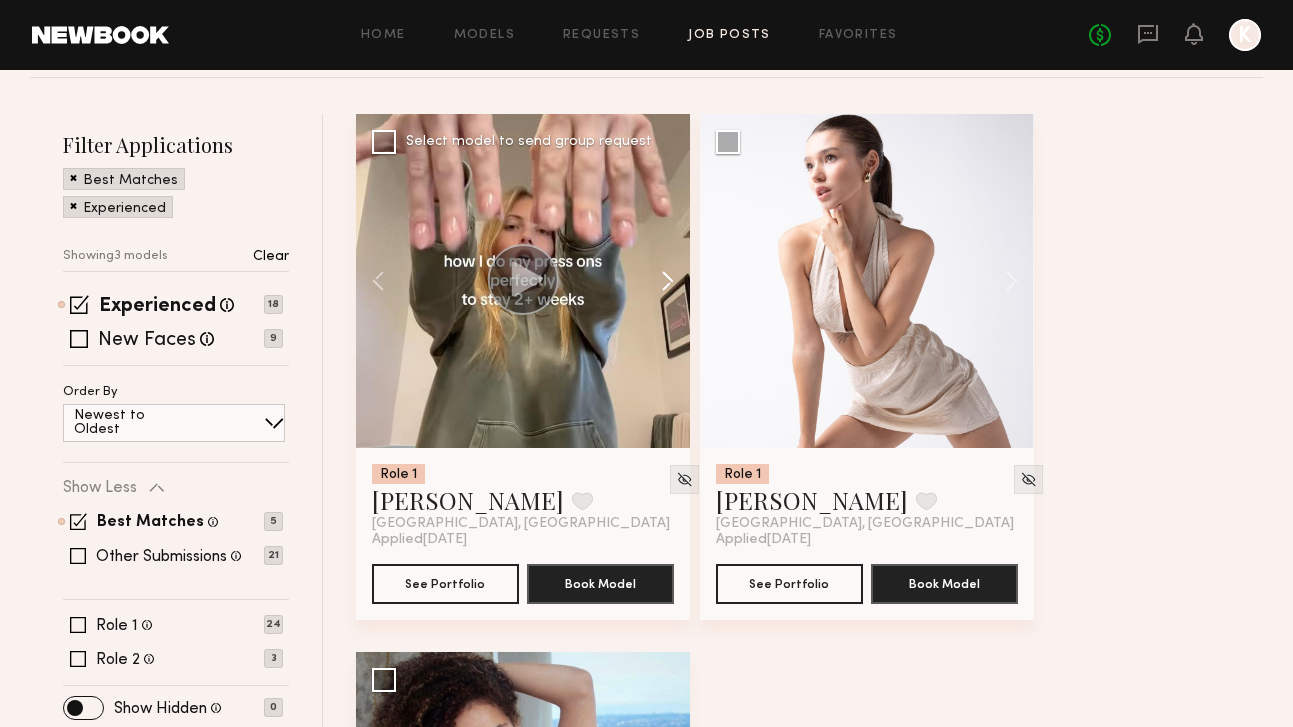 click 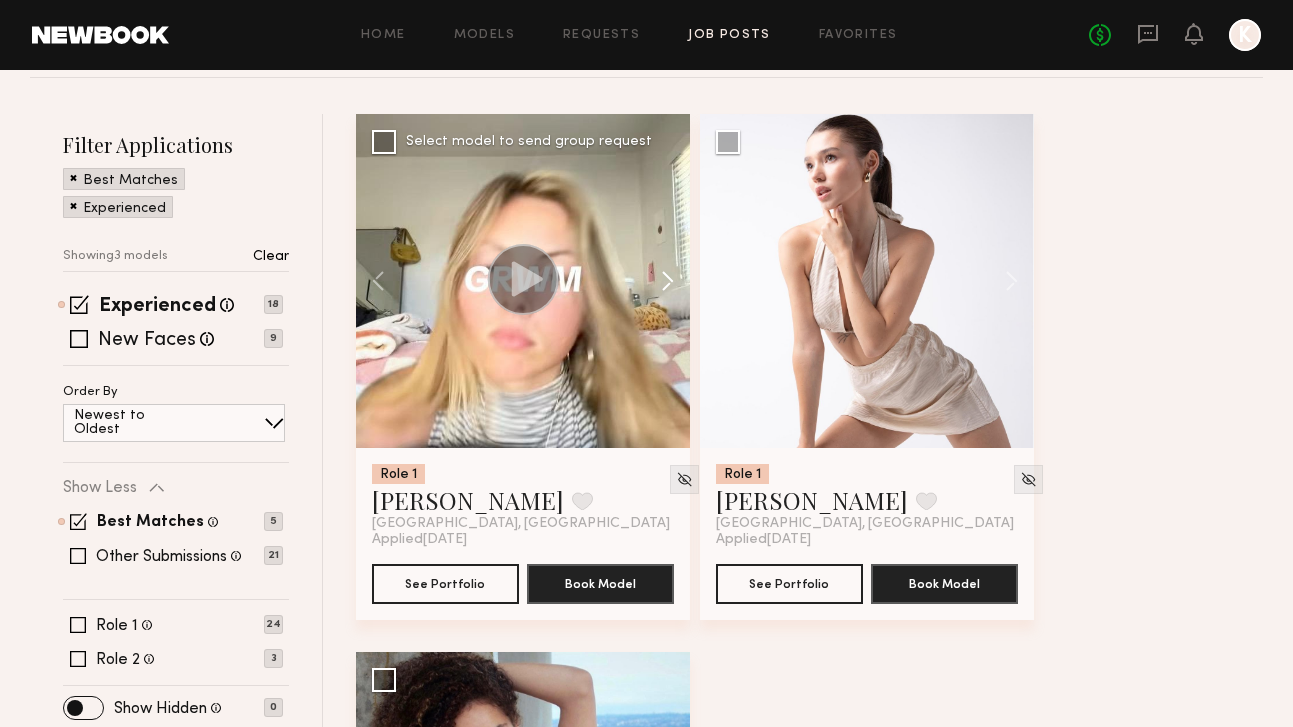 click 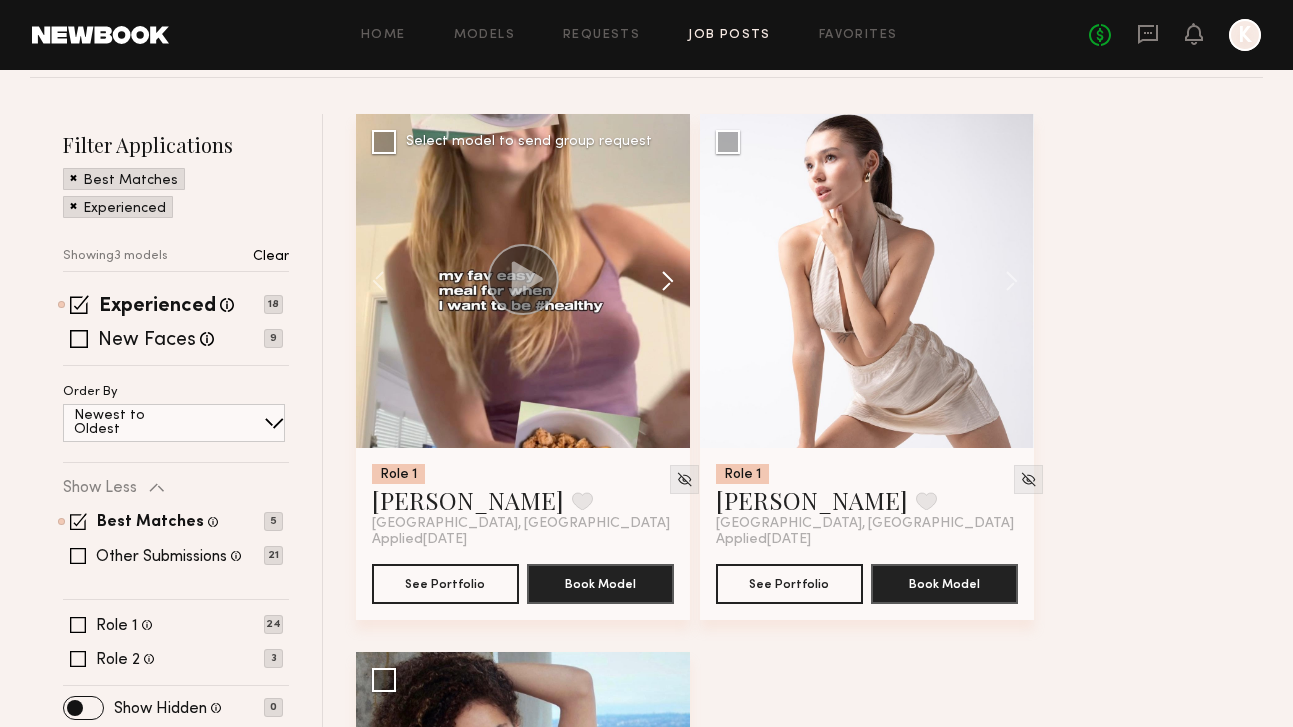 click 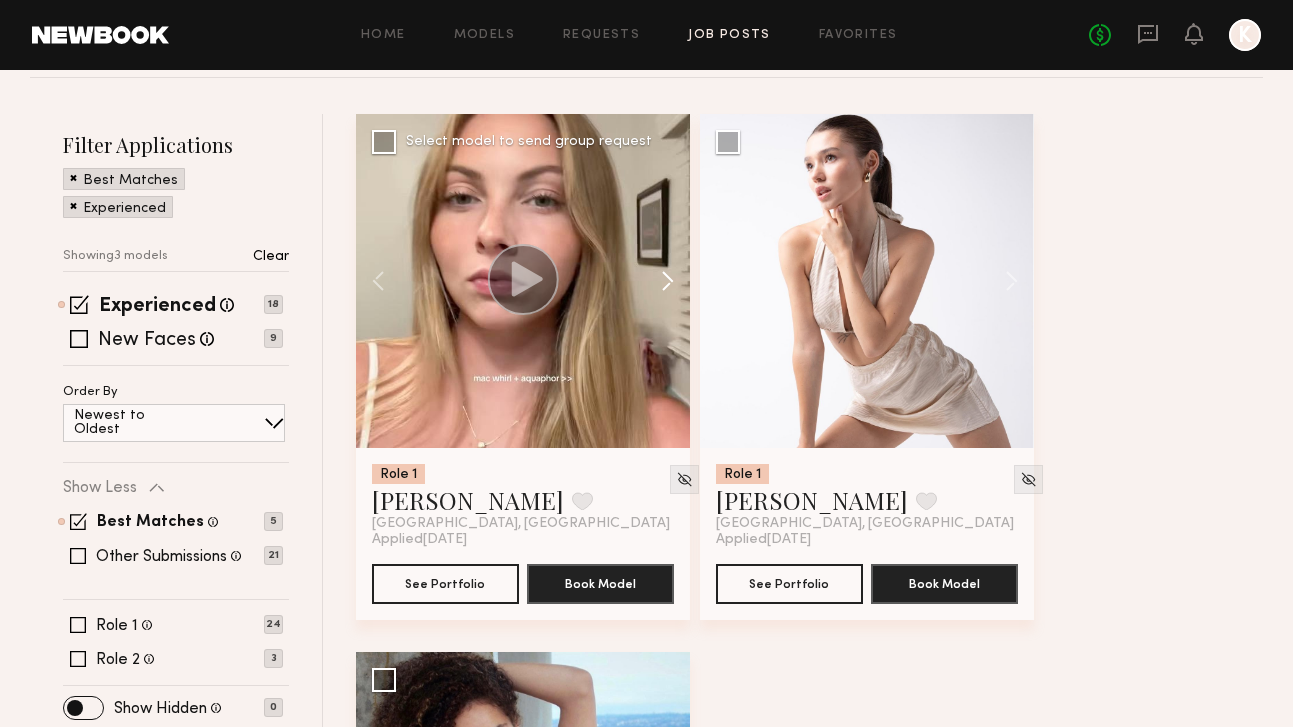 click 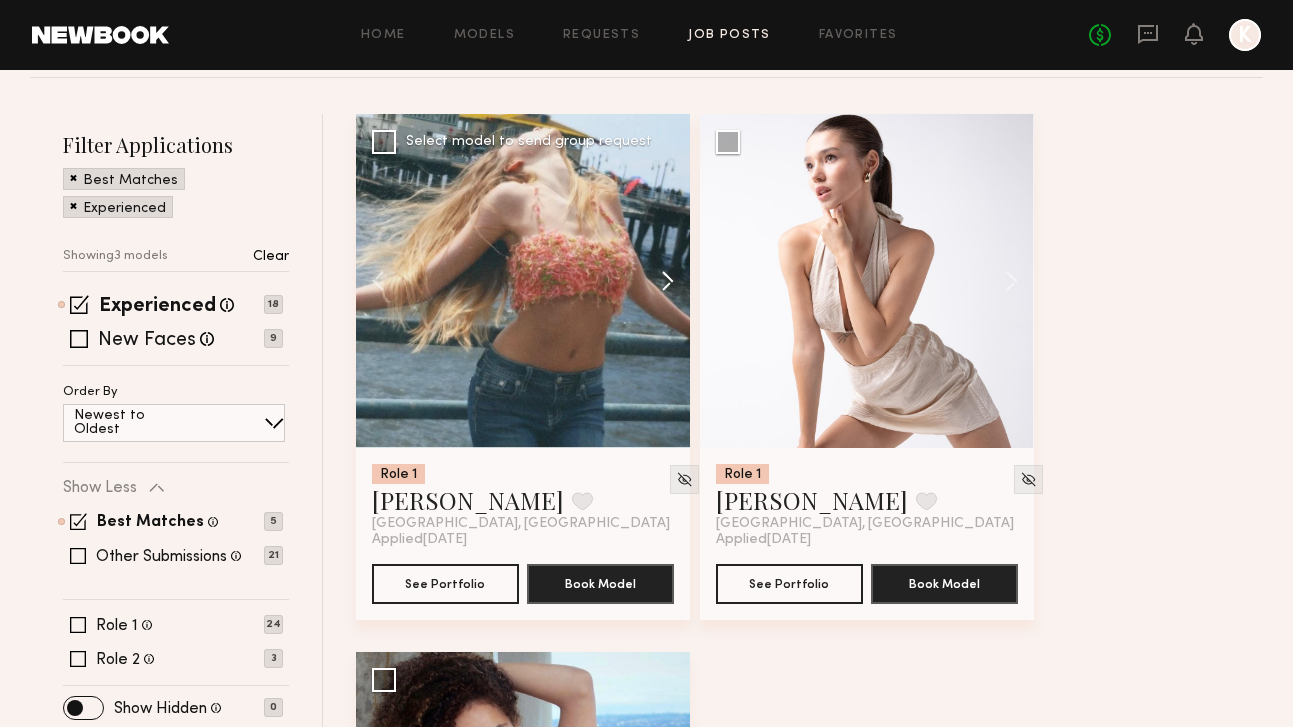 click 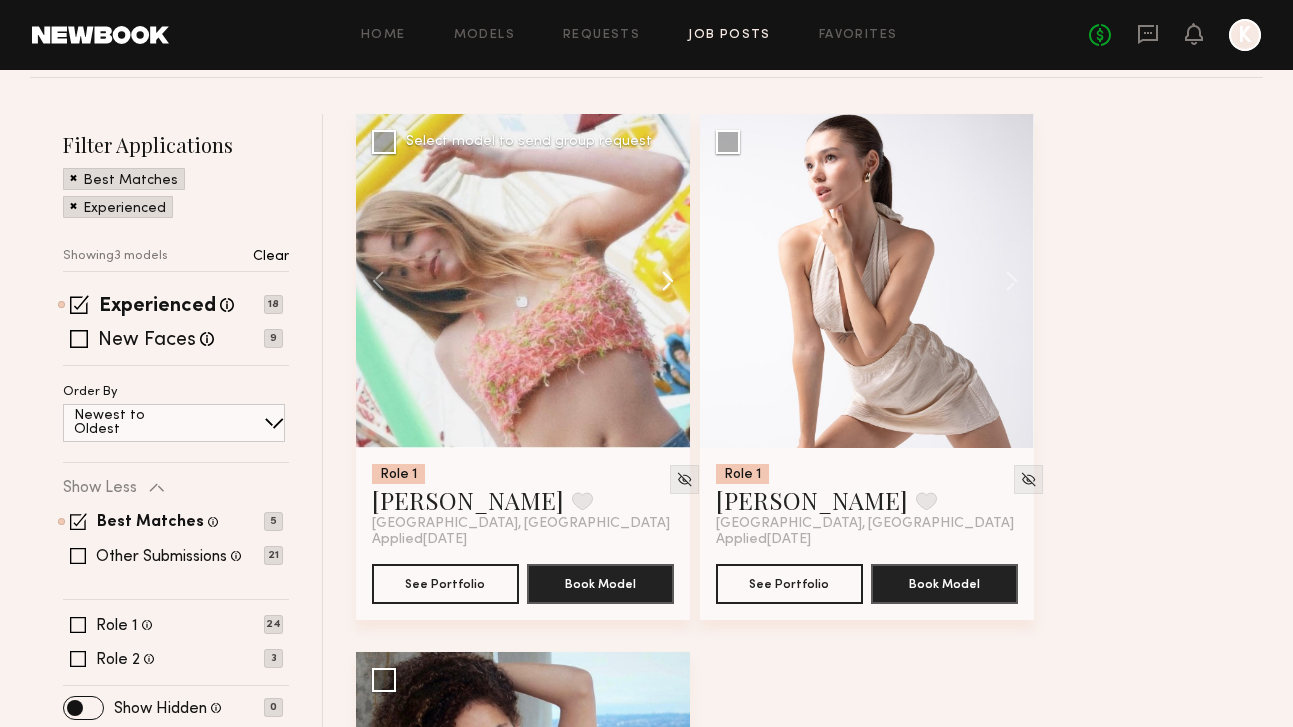click 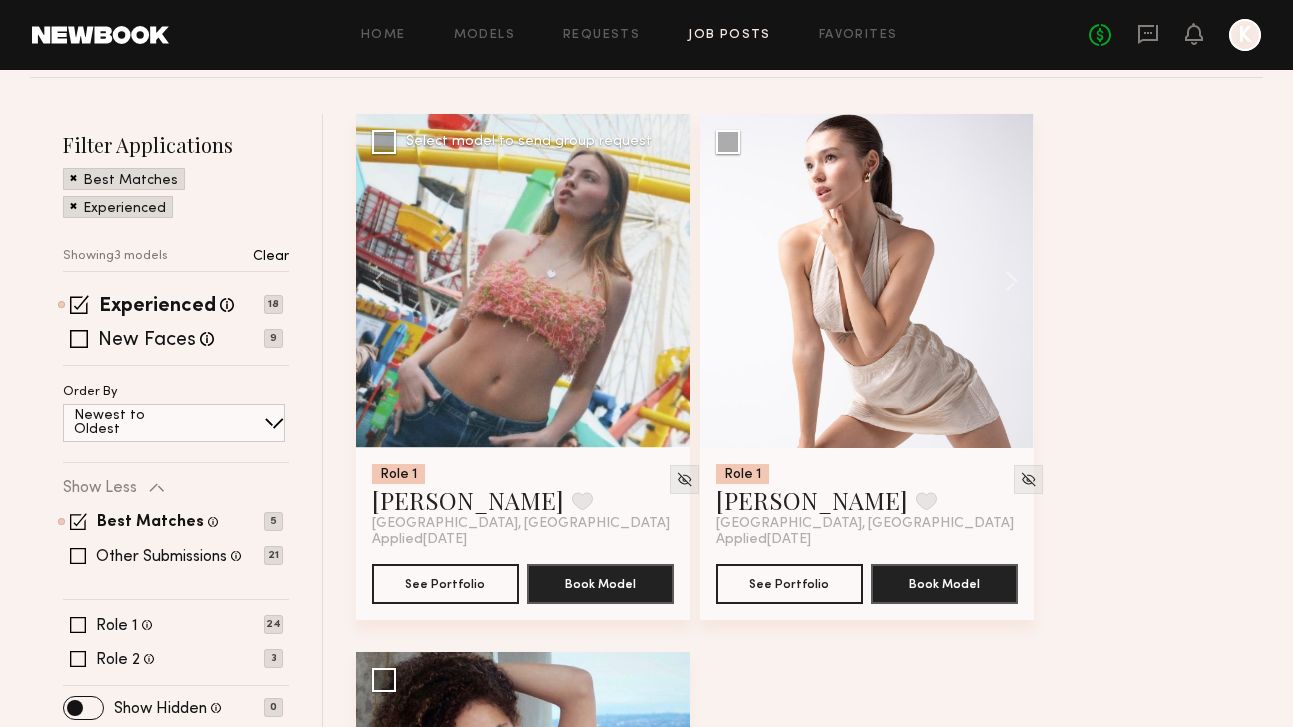 click 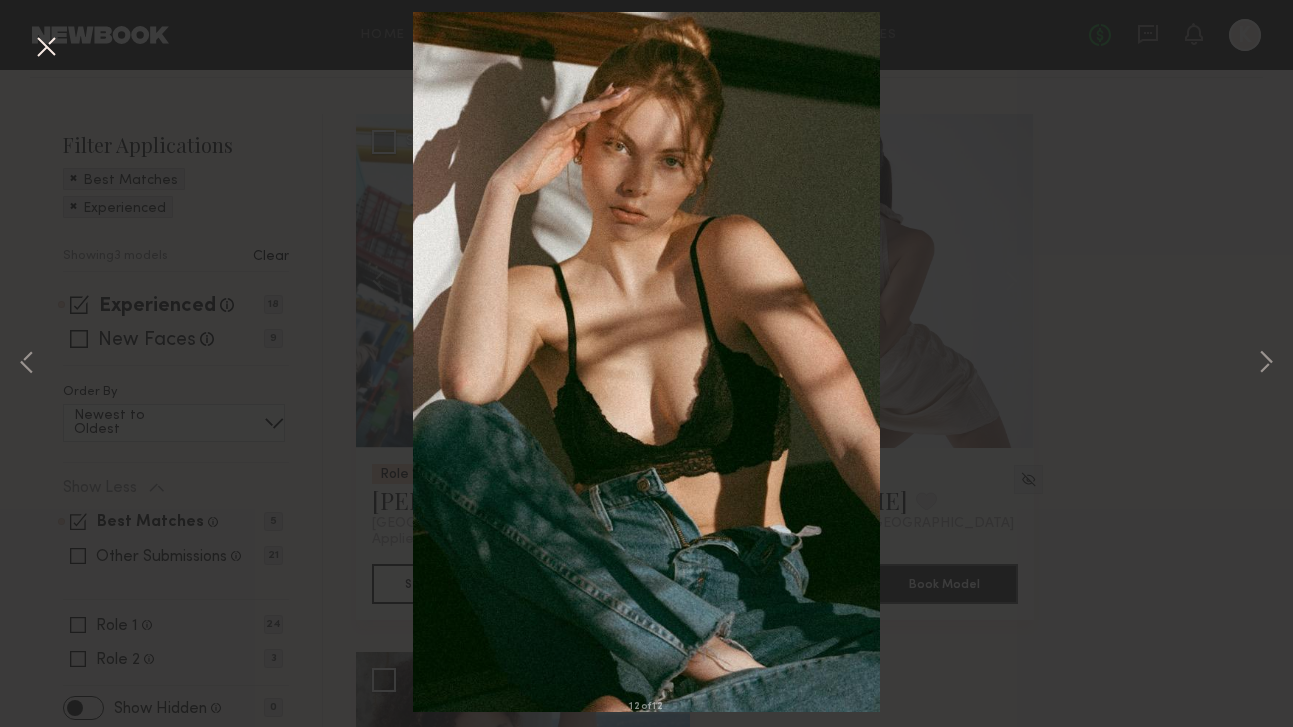 click at bounding box center [46, 48] 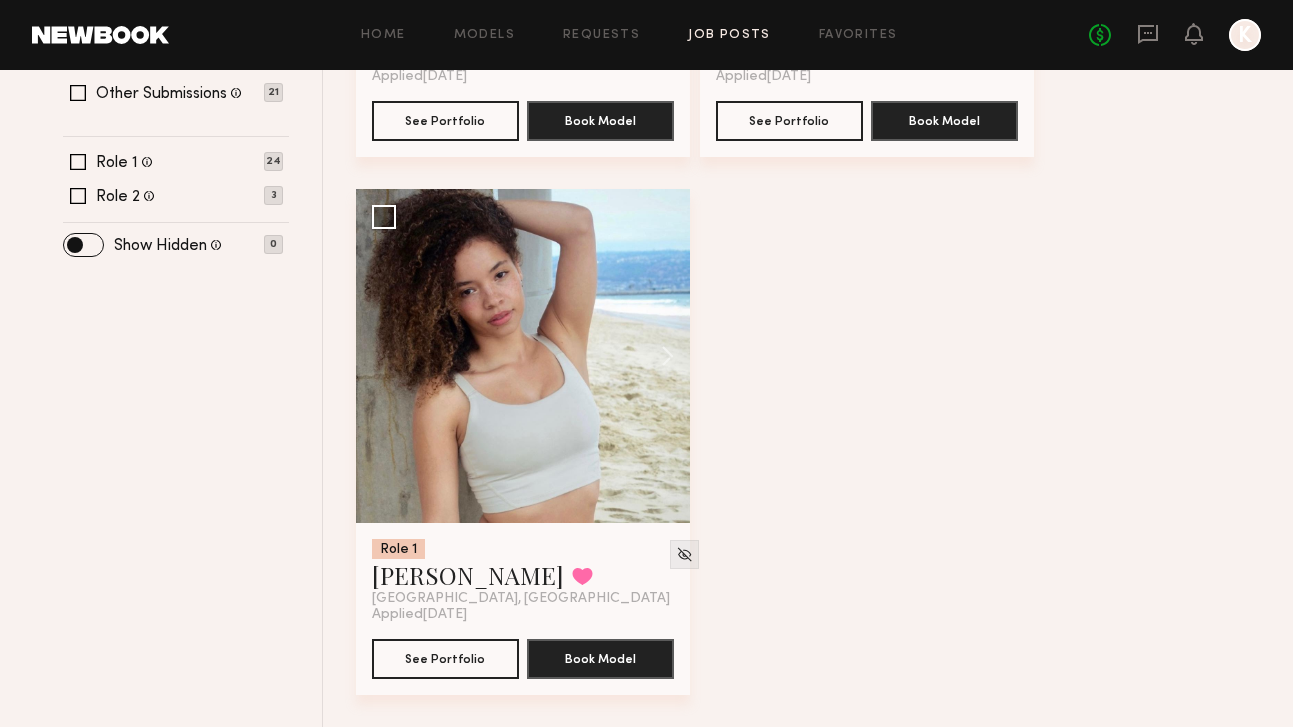 scroll, scrollTop: 667, scrollLeft: 0, axis: vertical 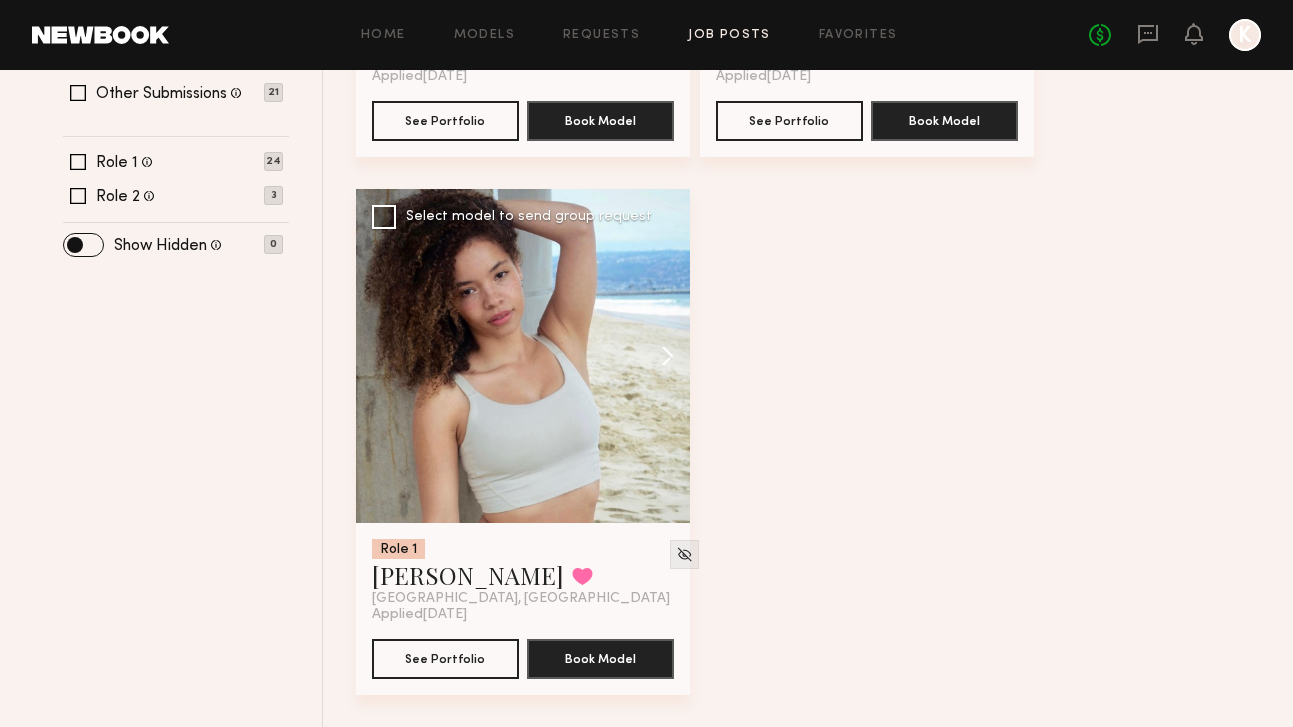 click 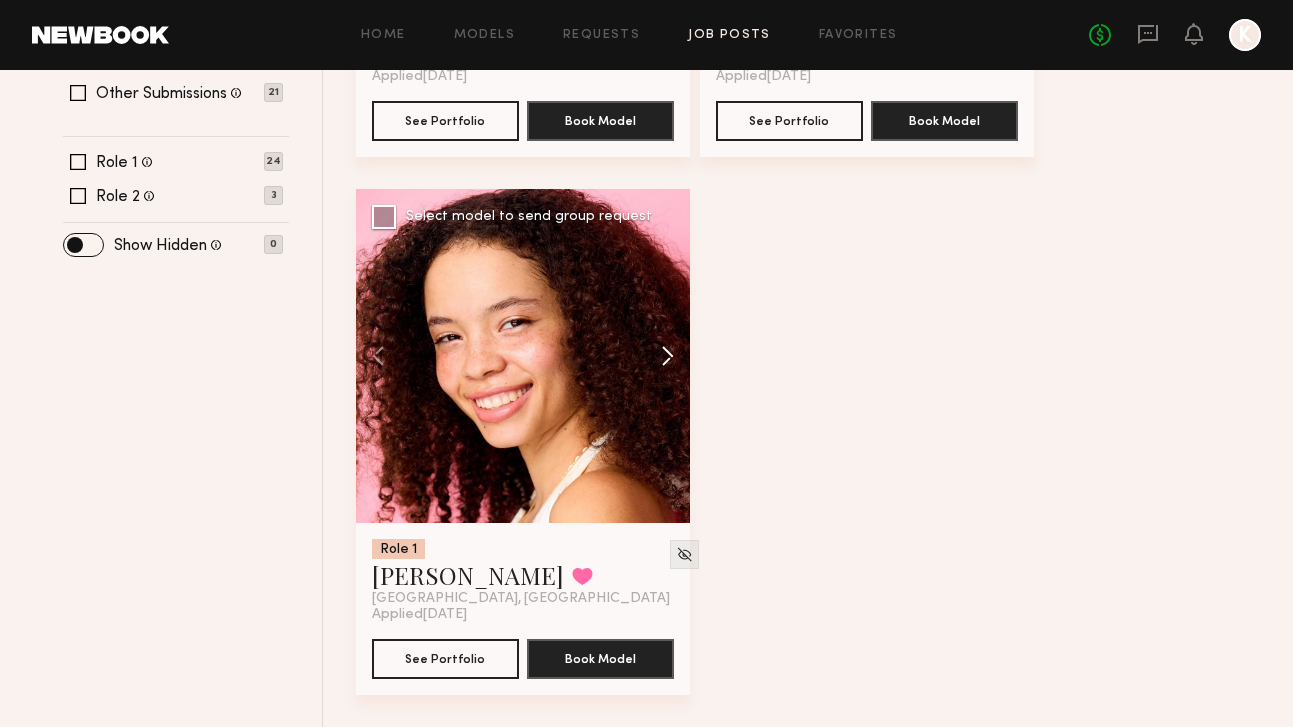click 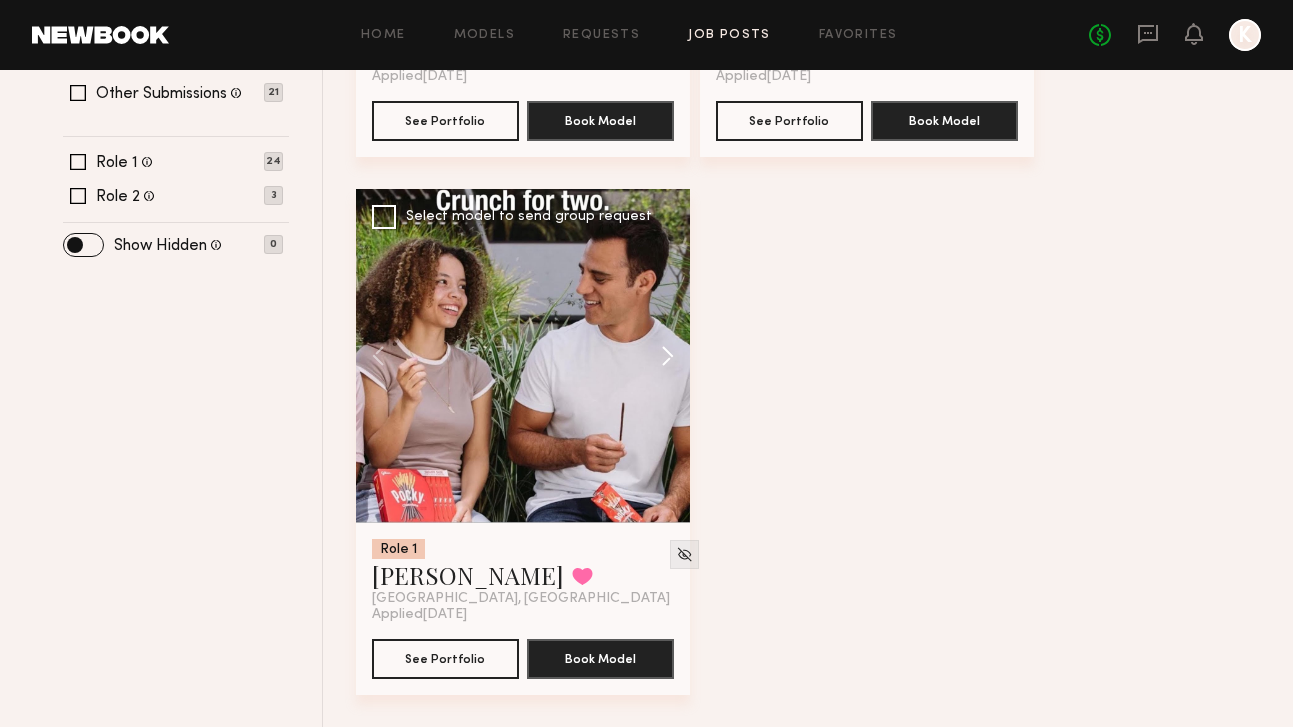 click 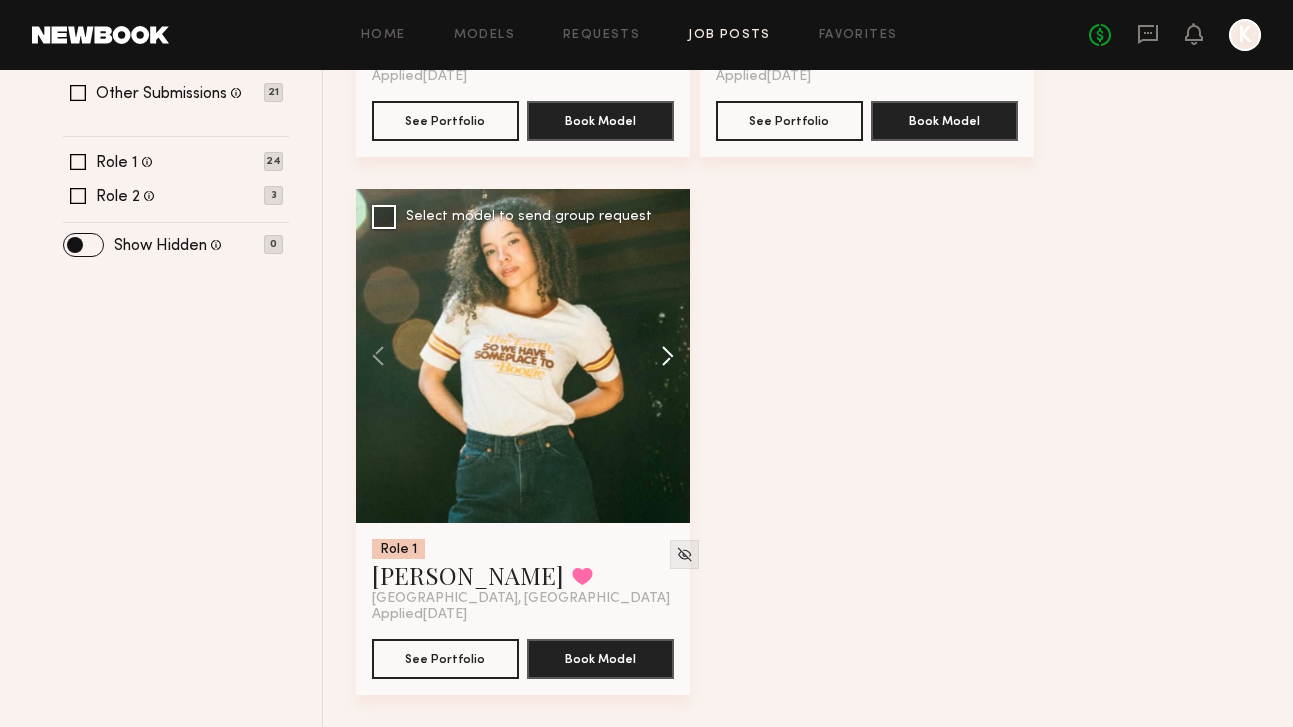 click 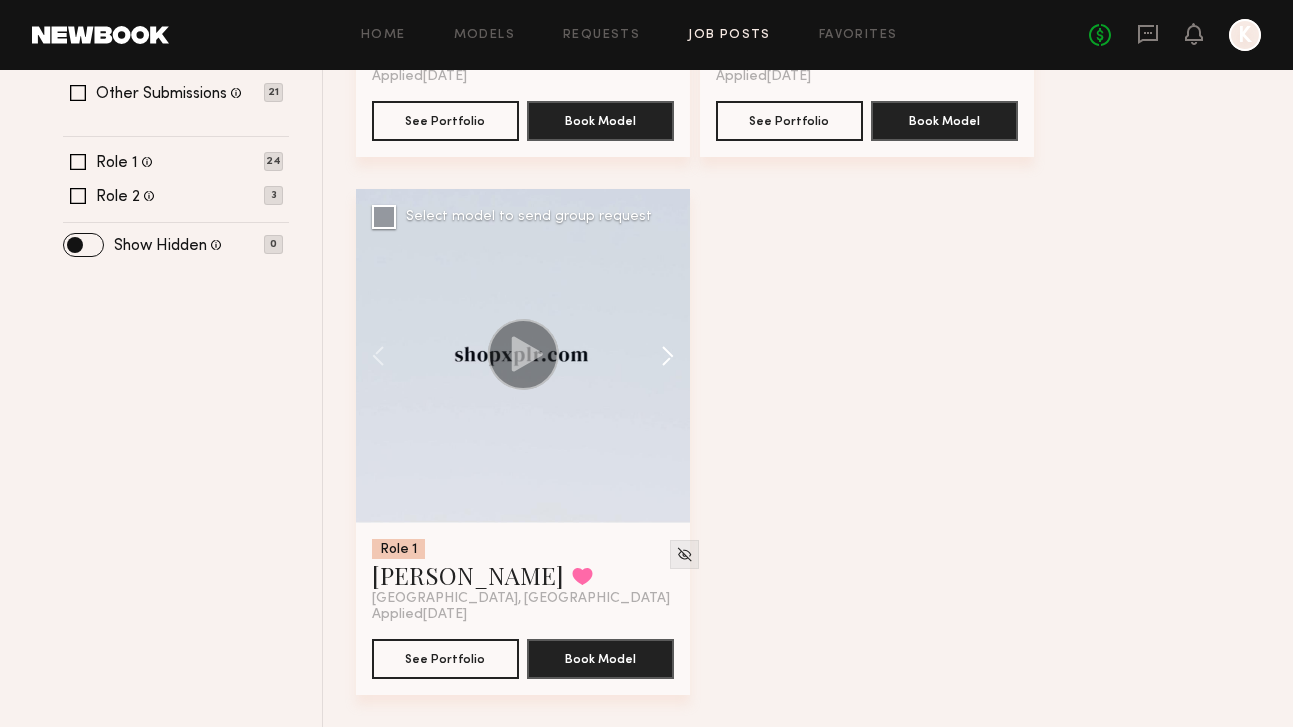 click 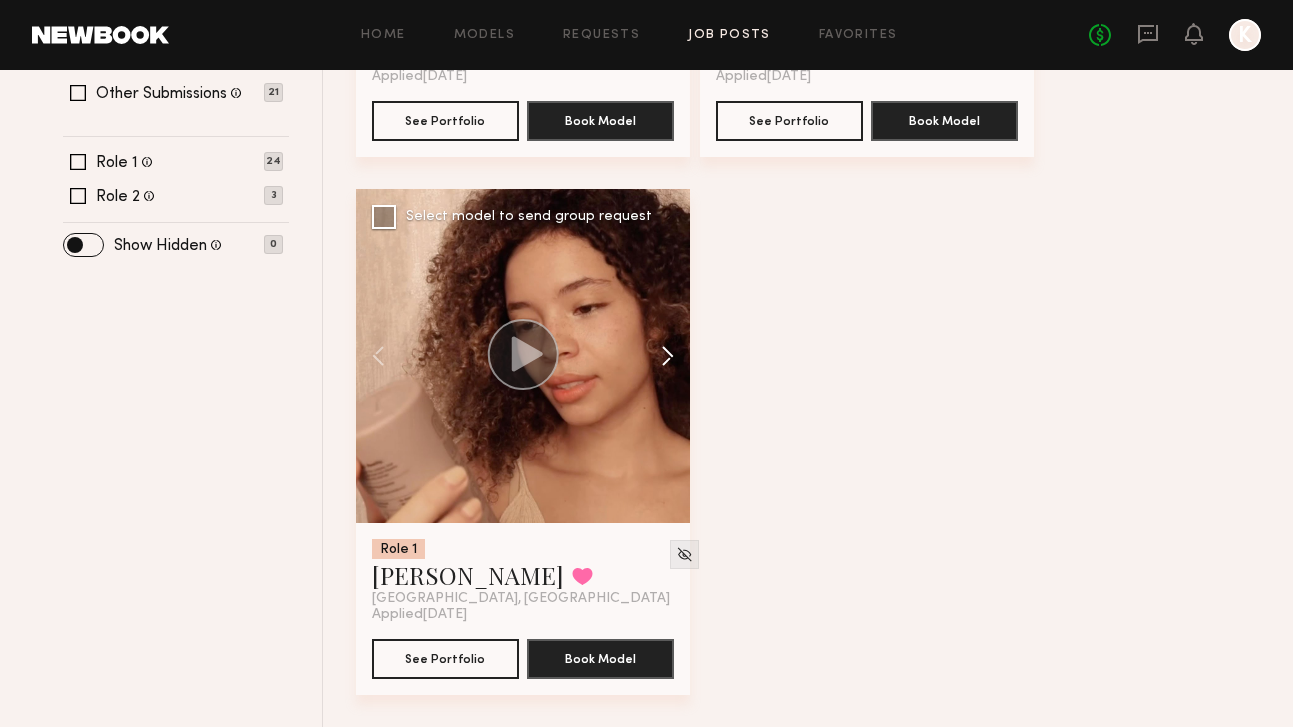 click 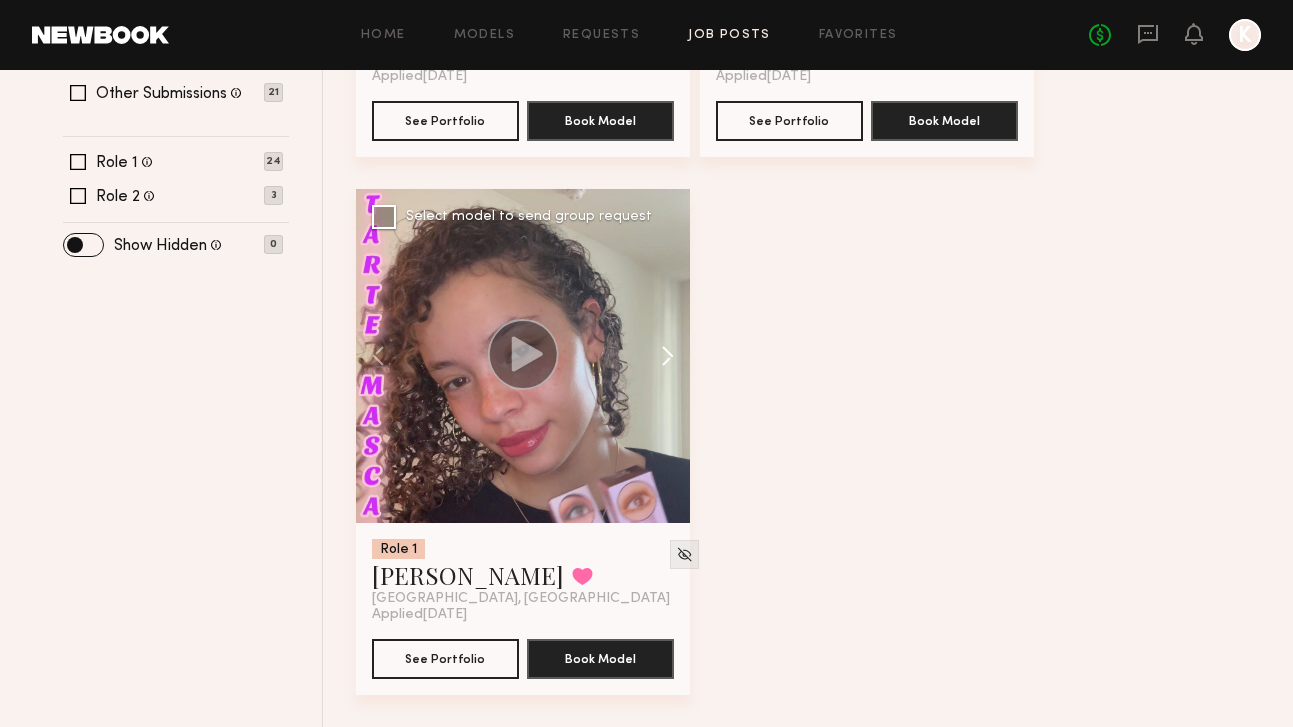 click 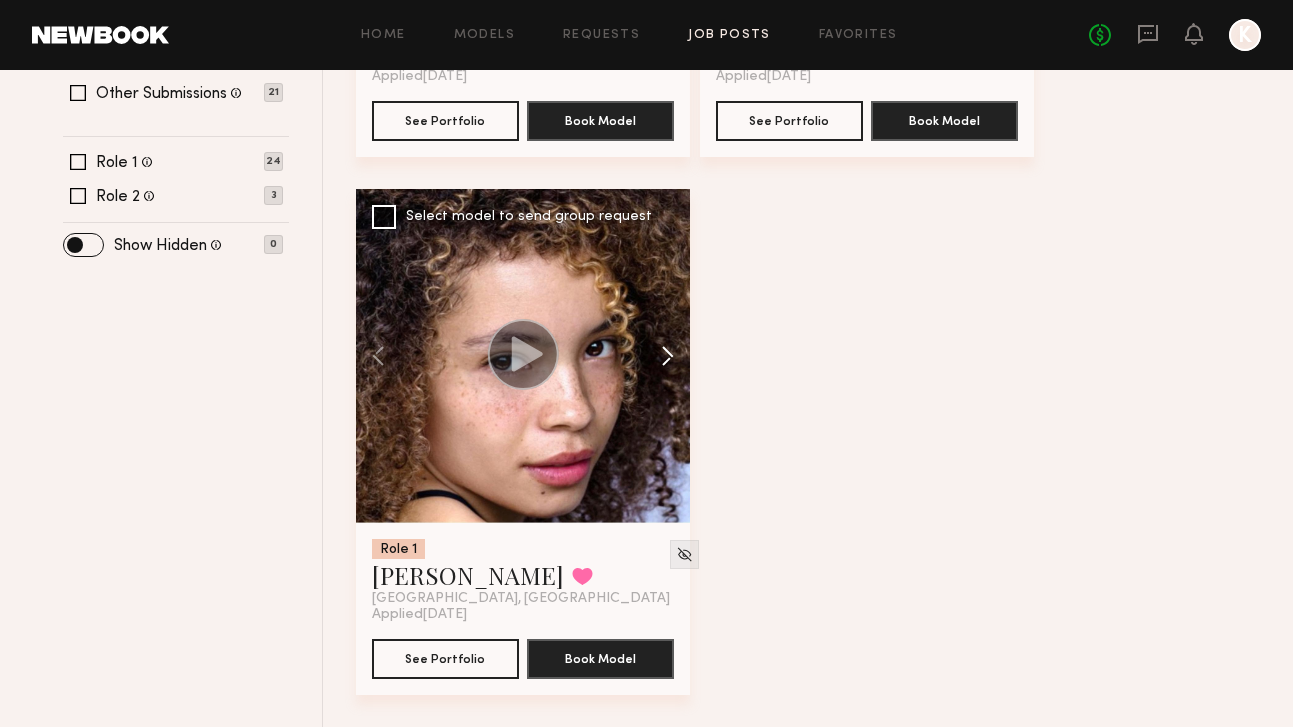 click 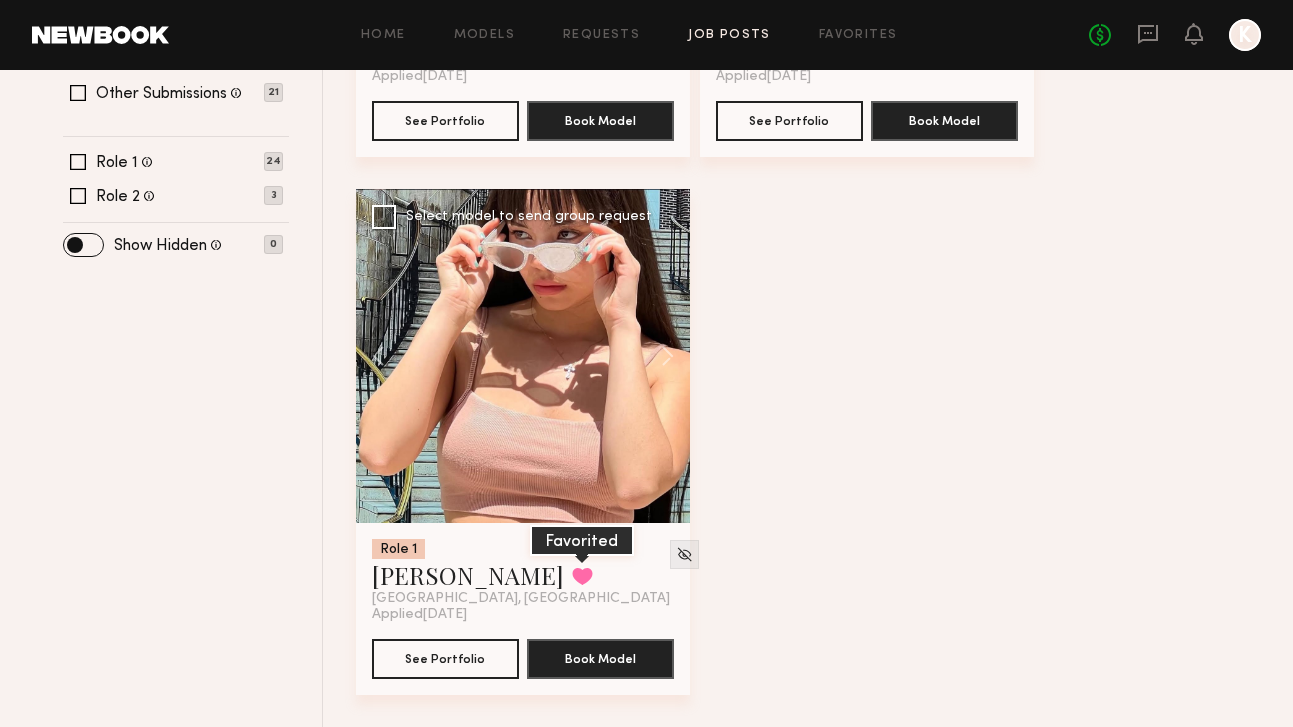 click 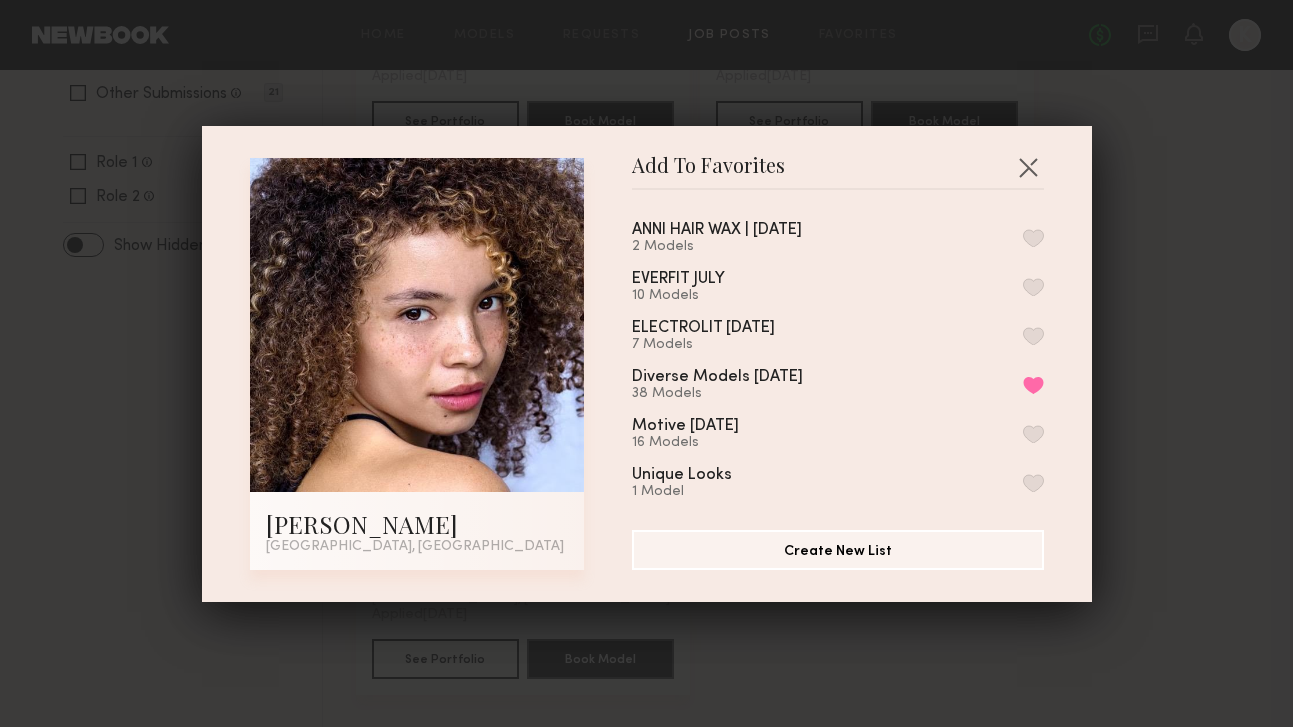 click at bounding box center (1033, 238) 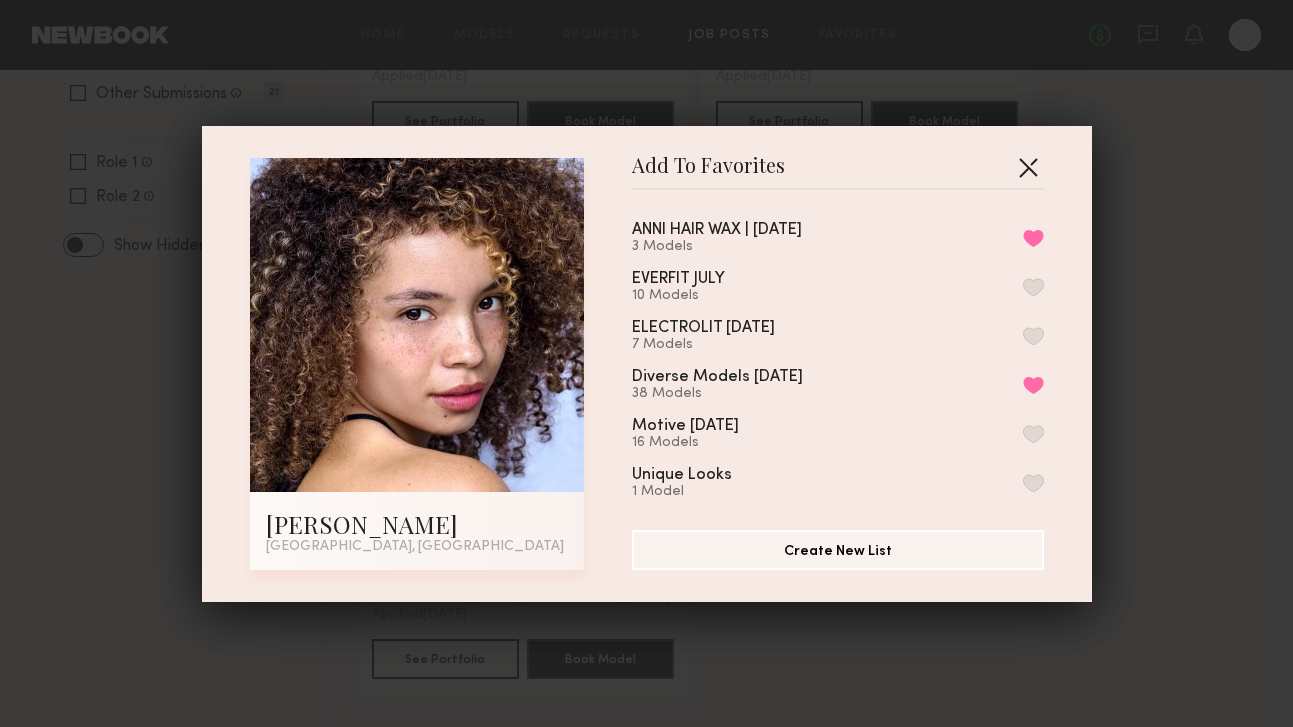click at bounding box center [1028, 167] 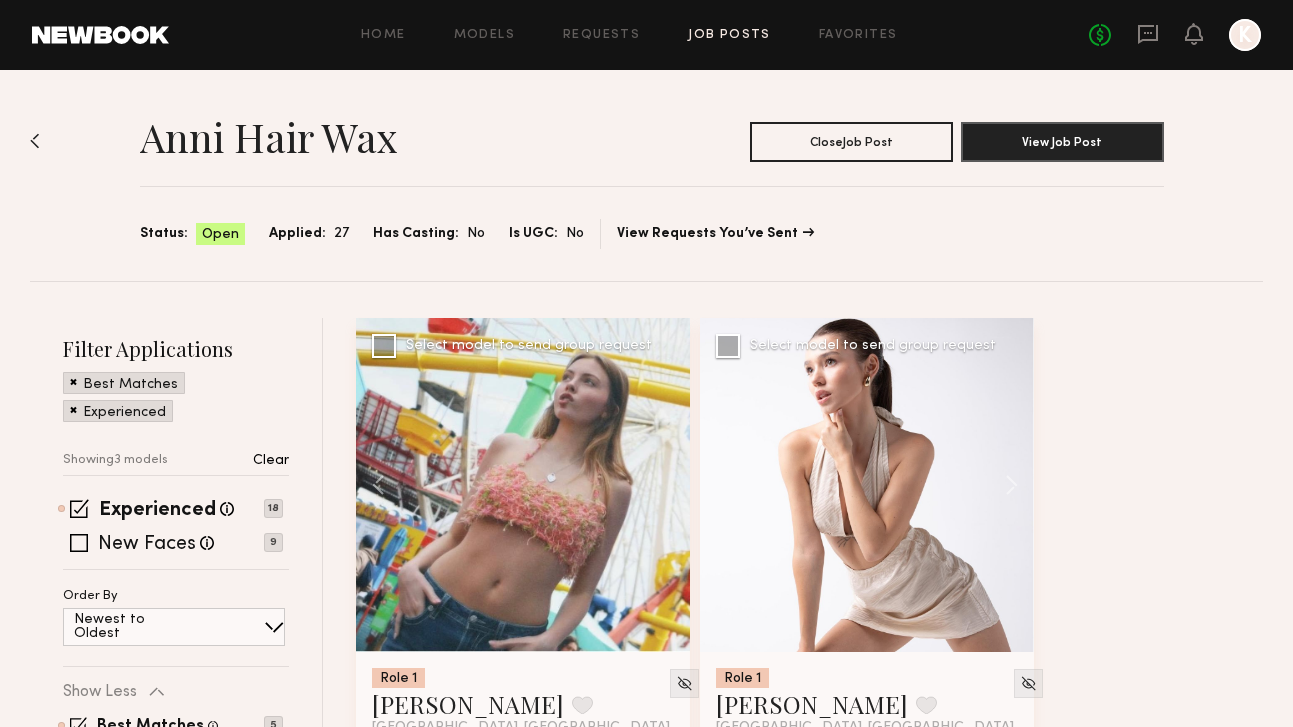 scroll, scrollTop: 0, scrollLeft: 0, axis: both 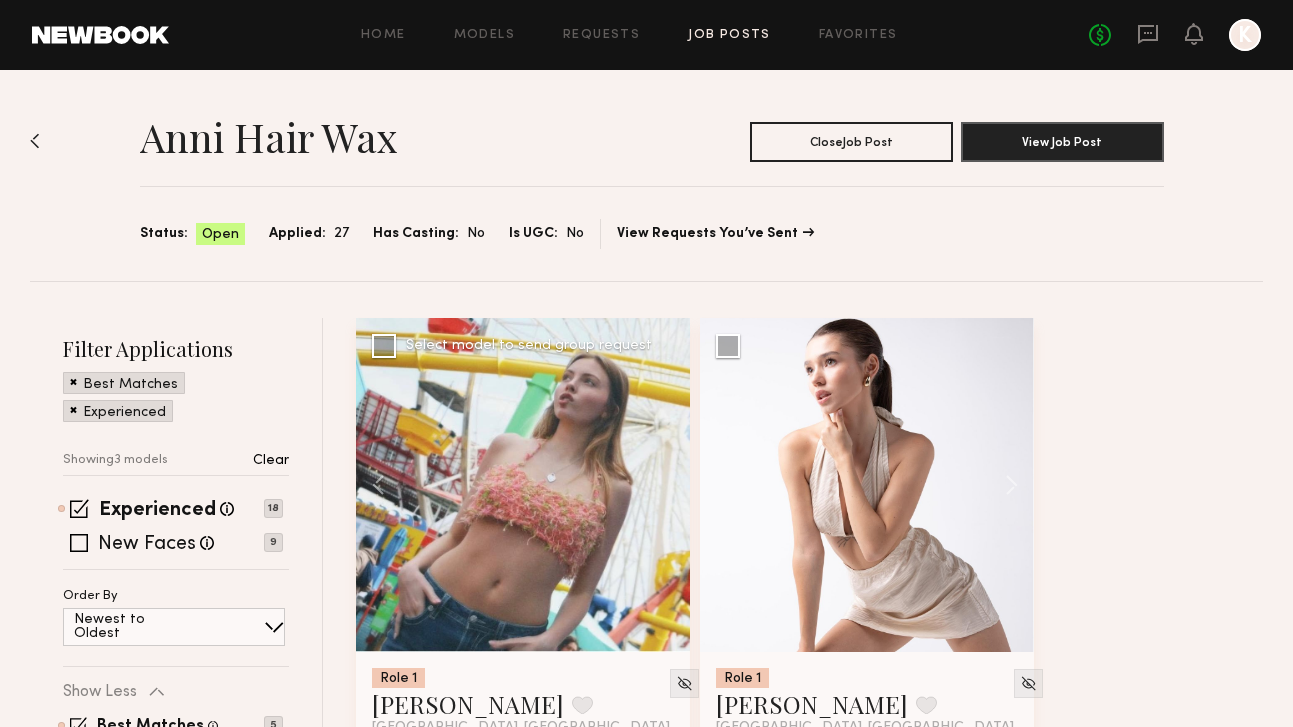 click on "Applied:" 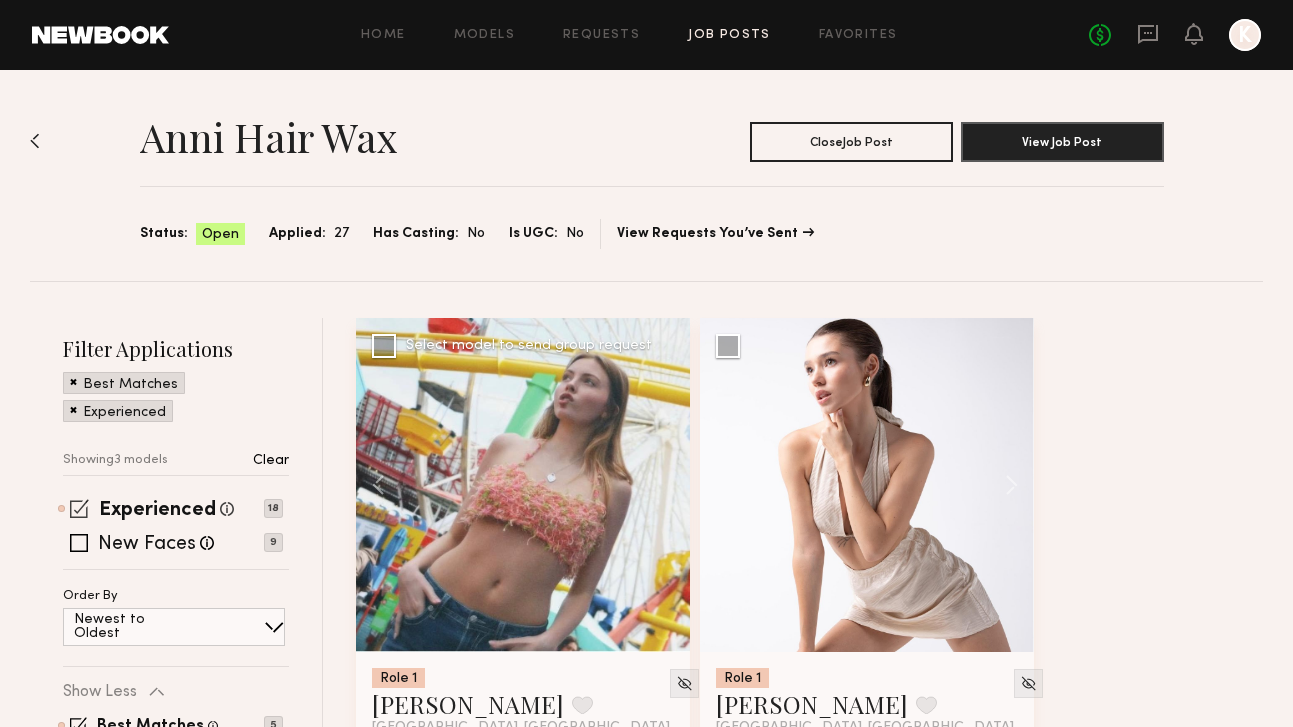 click 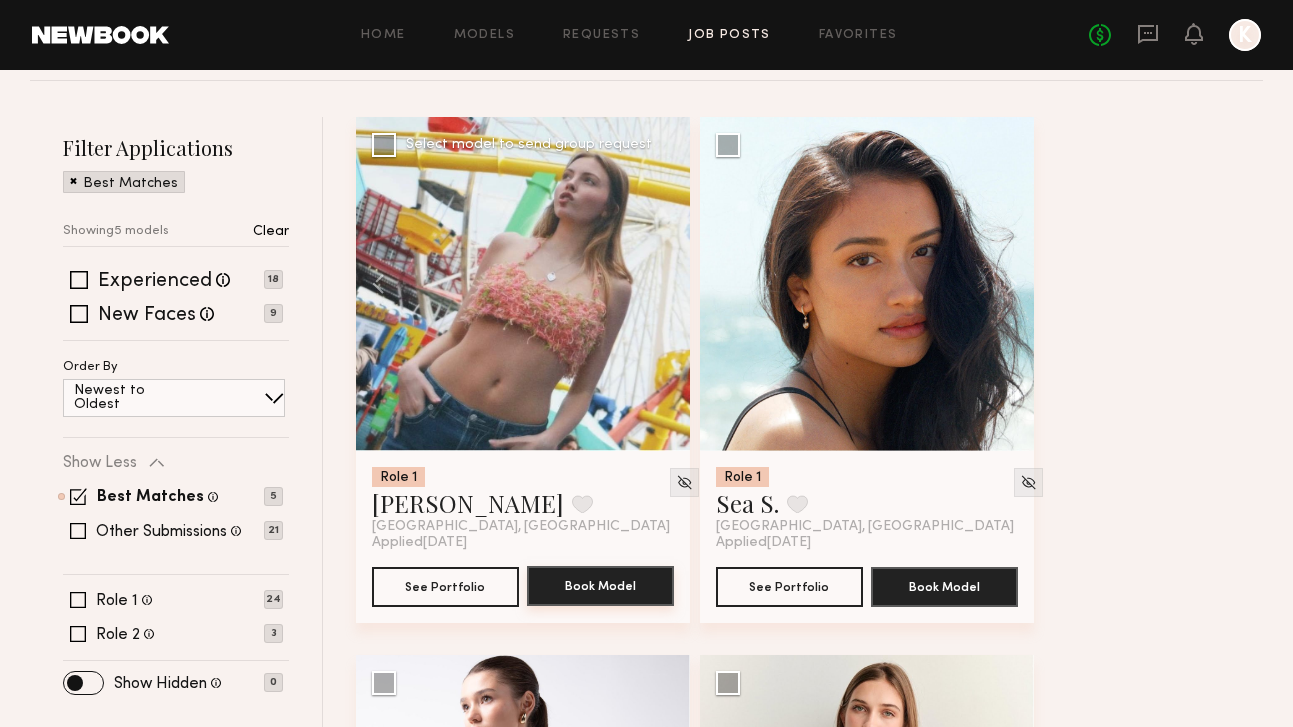 scroll, scrollTop: 200, scrollLeft: 0, axis: vertical 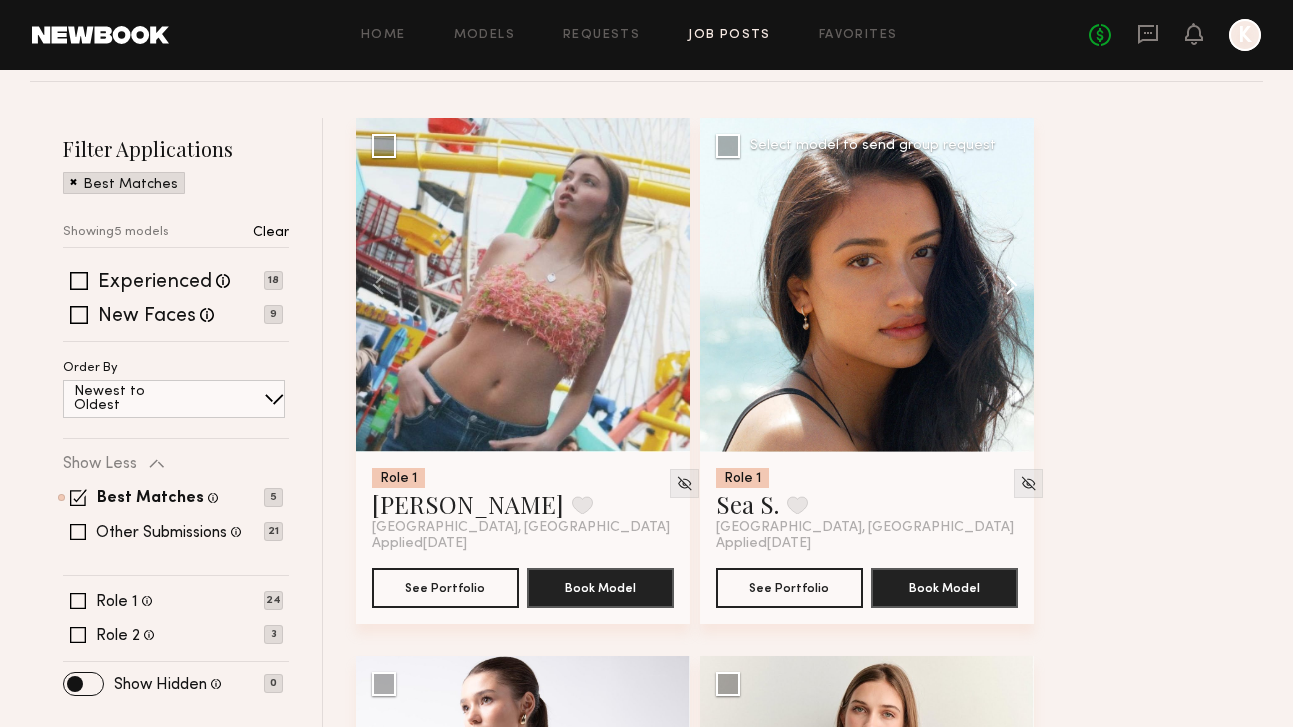click 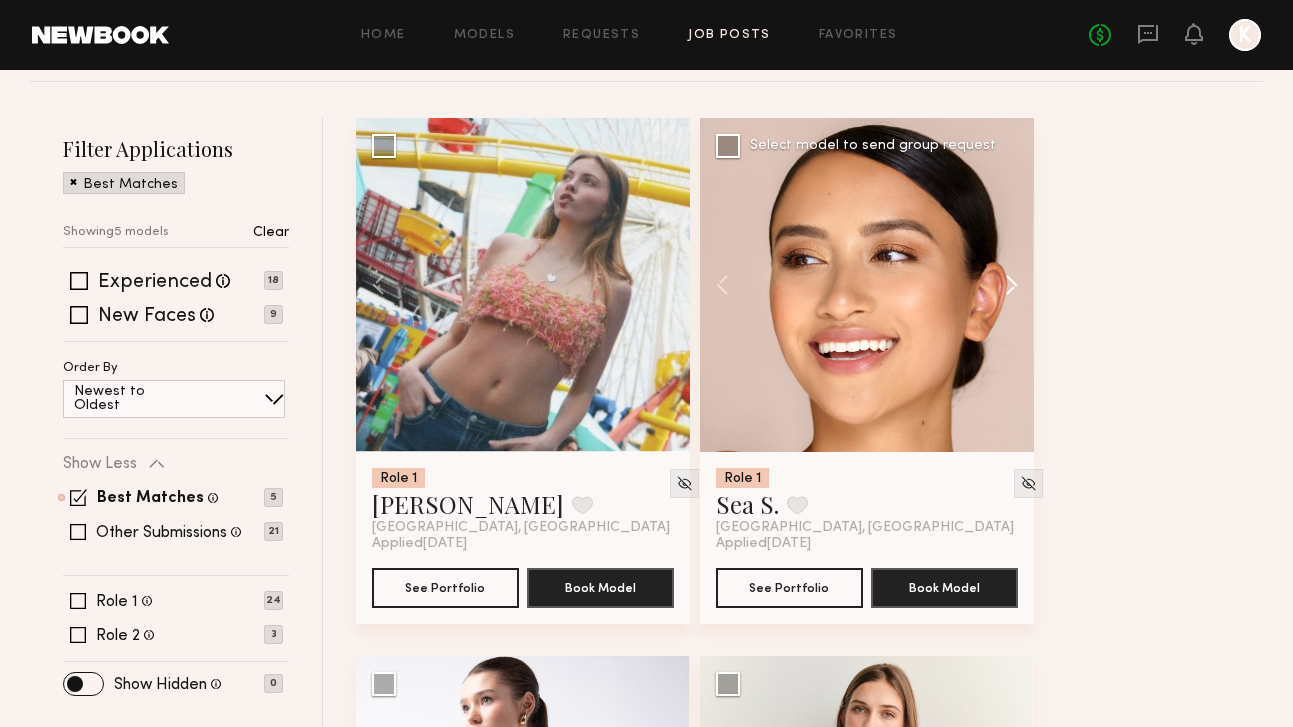 click 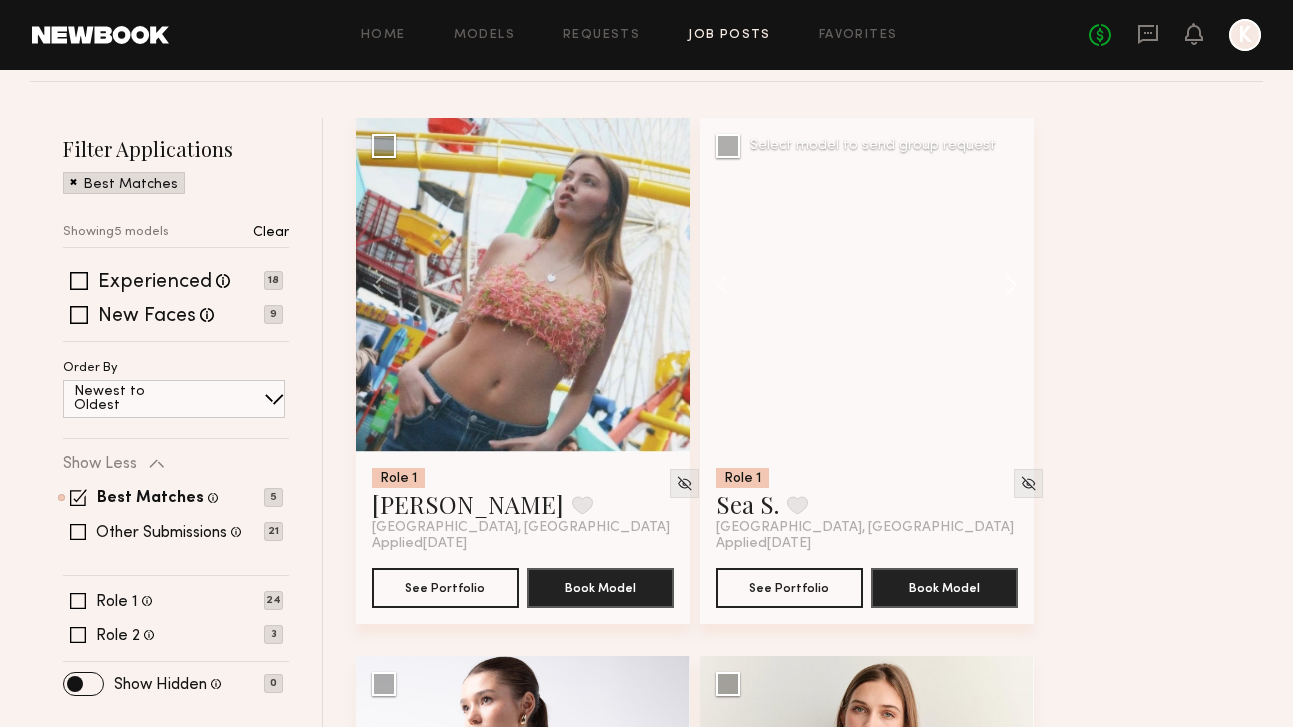 click 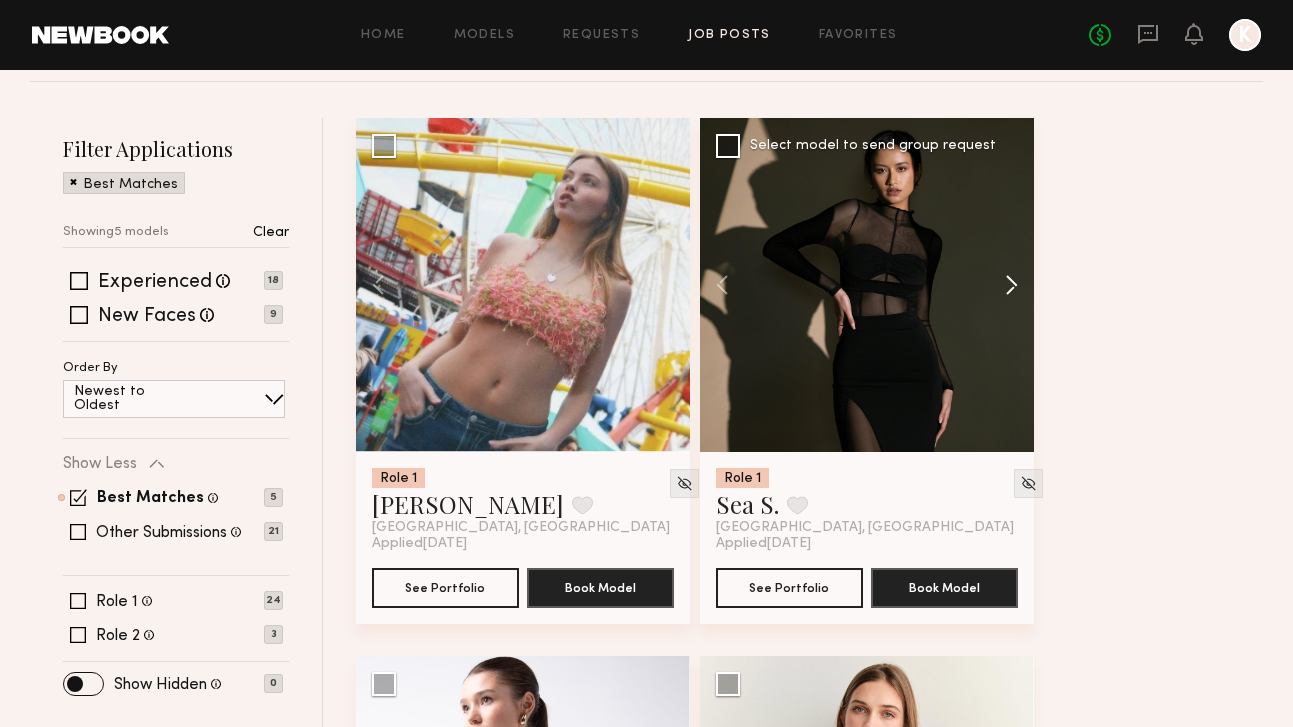 click 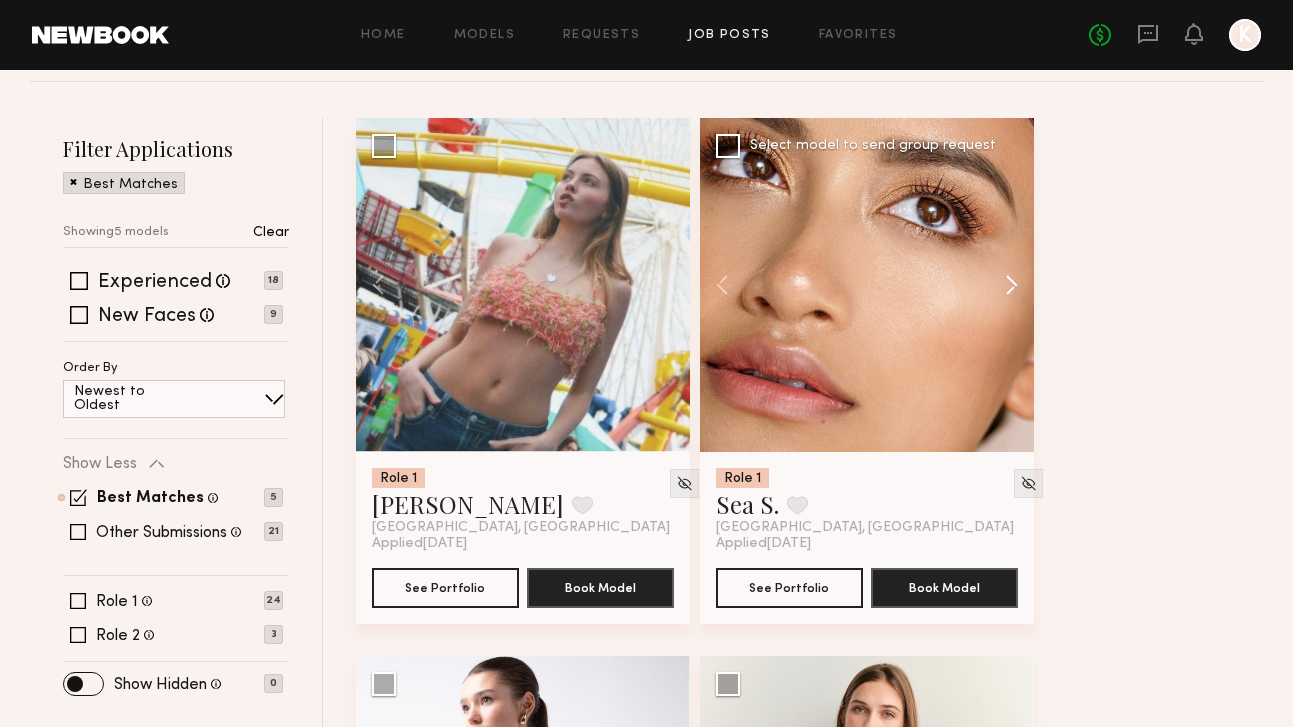 click 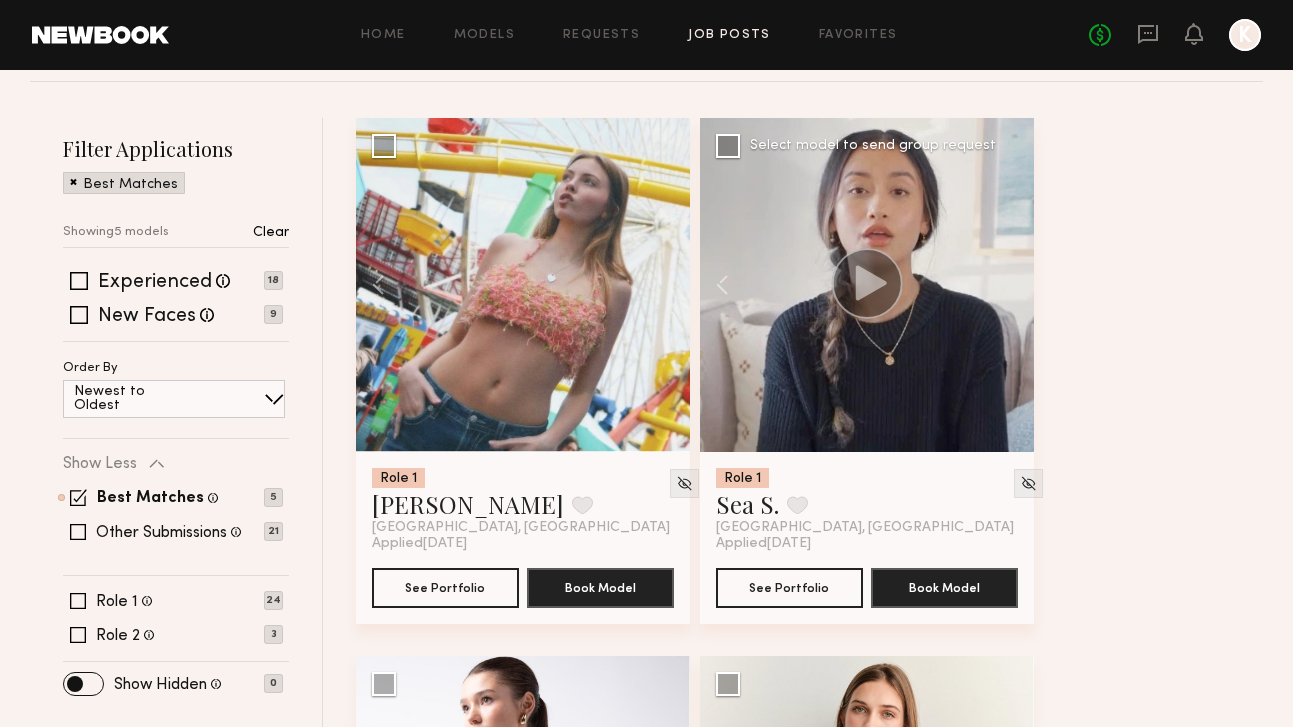 click 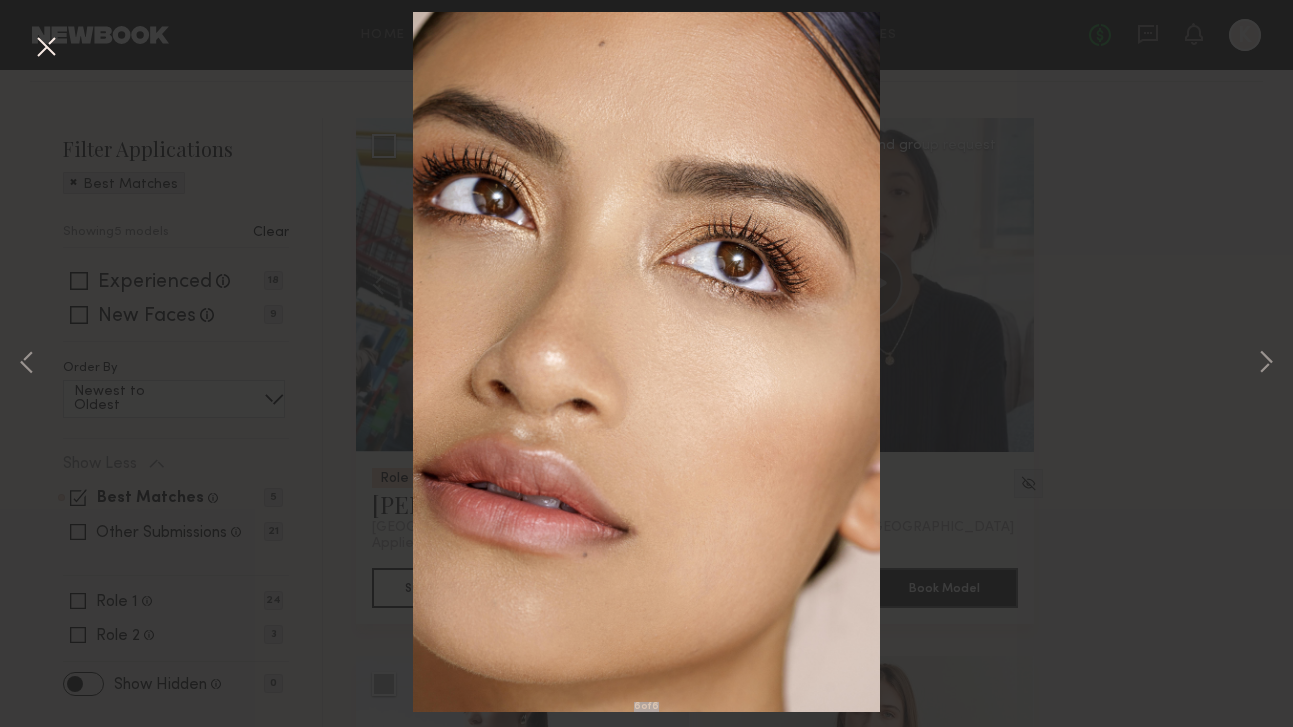 click on "6  of  6" at bounding box center (646, 363) 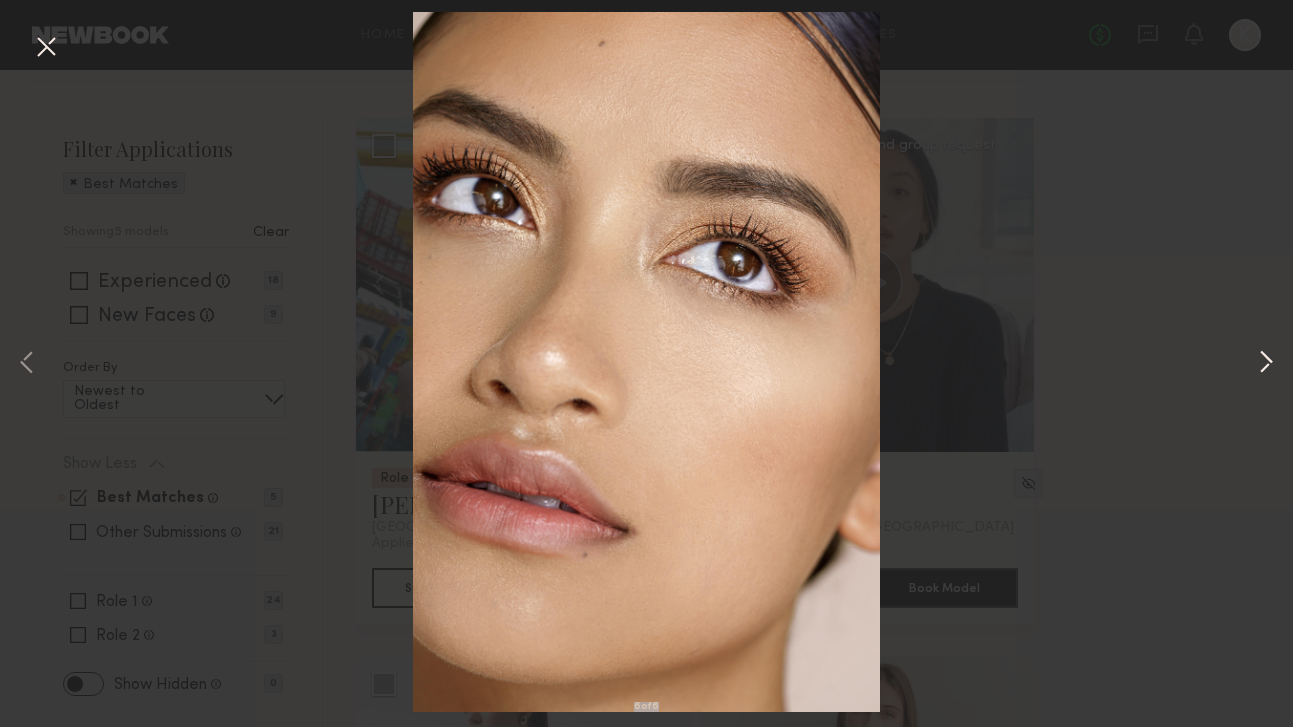 click at bounding box center [1266, 364] 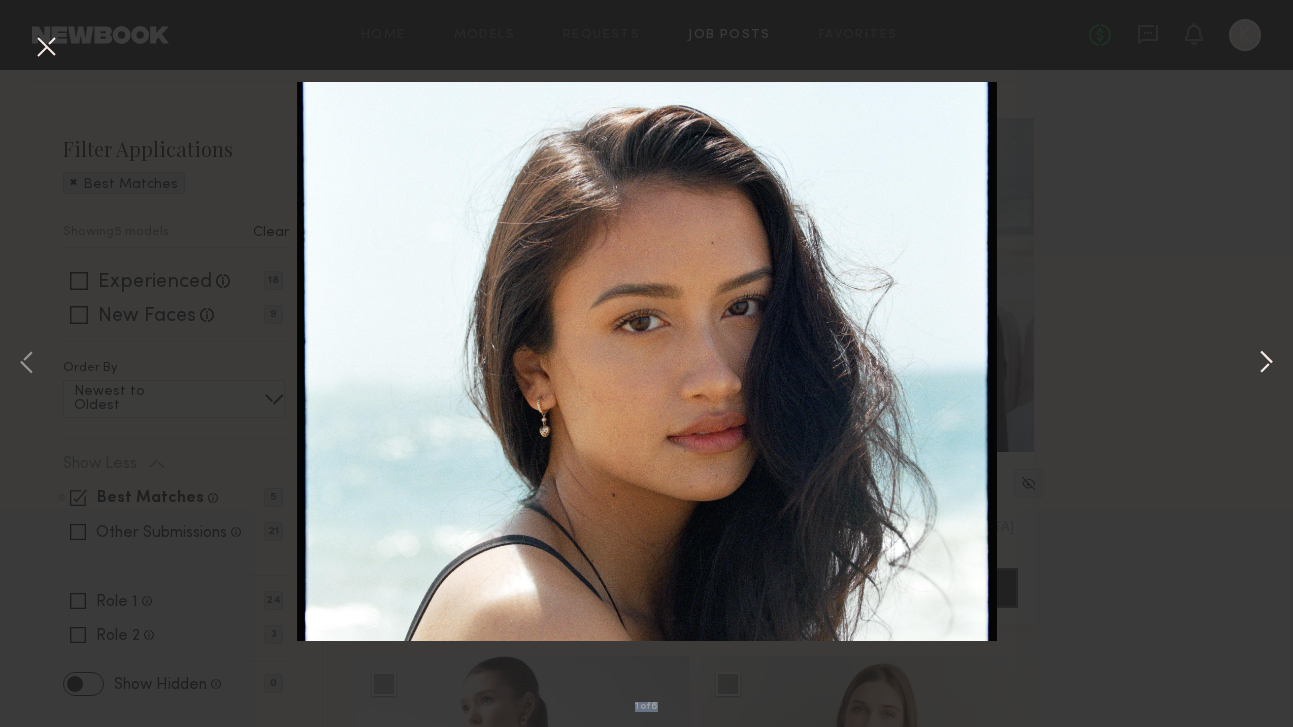 click at bounding box center (1266, 364) 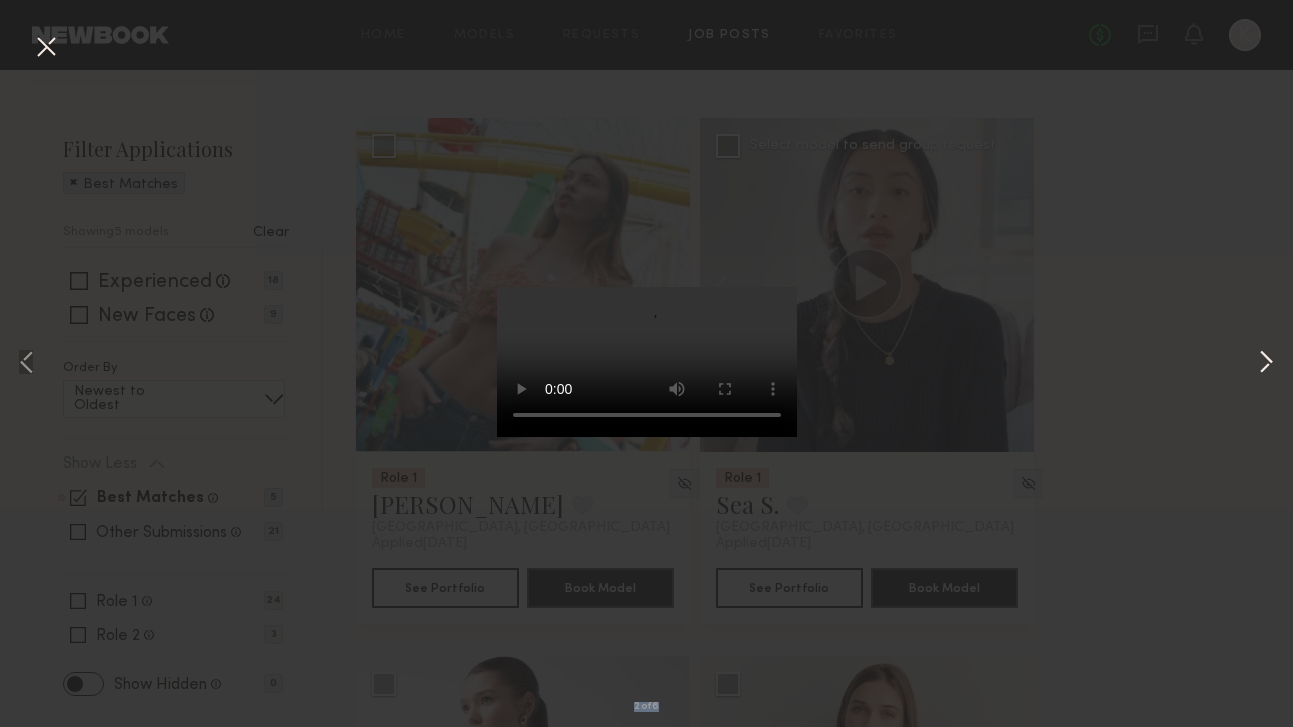 click at bounding box center [1266, 364] 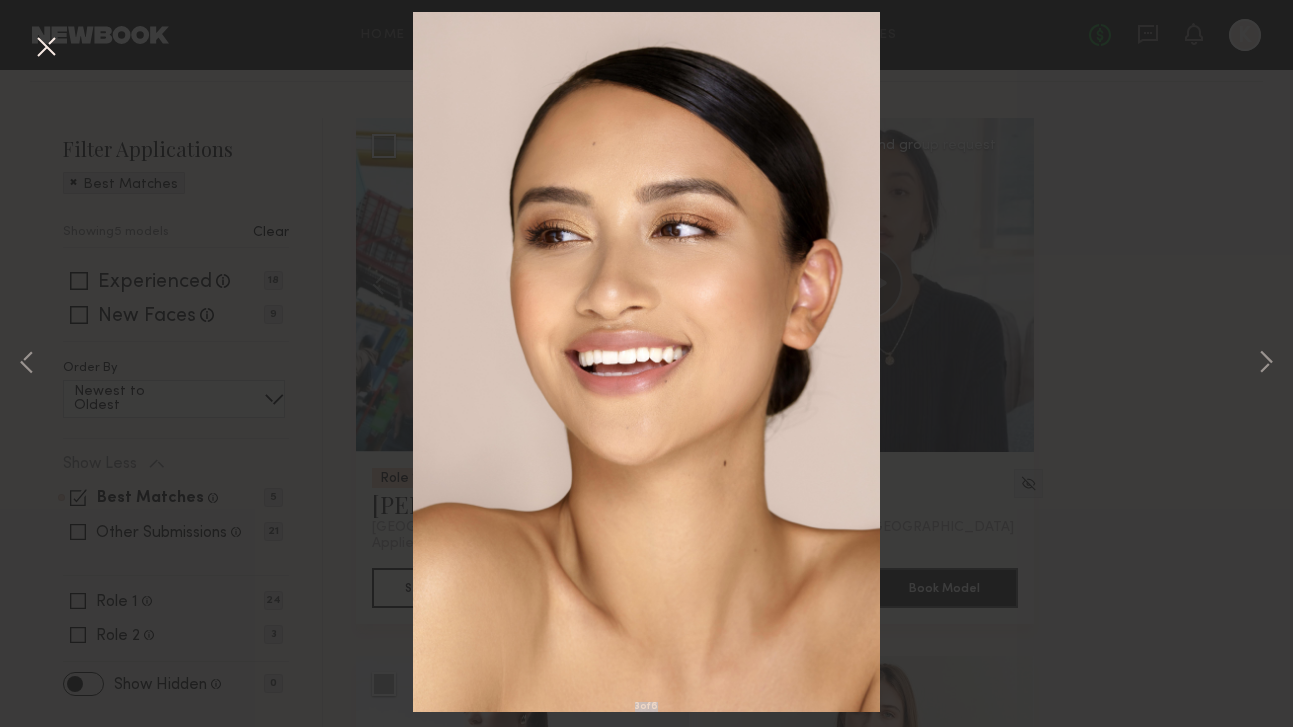 click at bounding box center (46, 48) 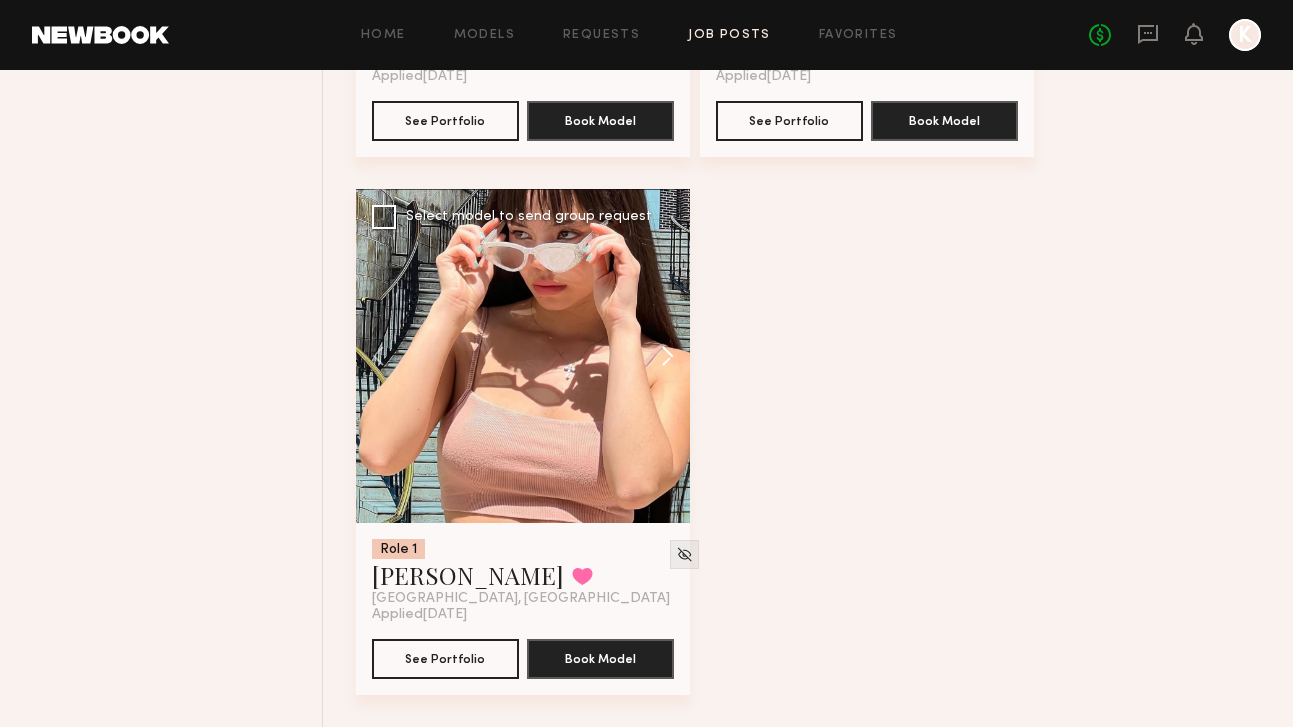 scroll, scrollTop: 1205, scrollLeft: 0, axis: vertical 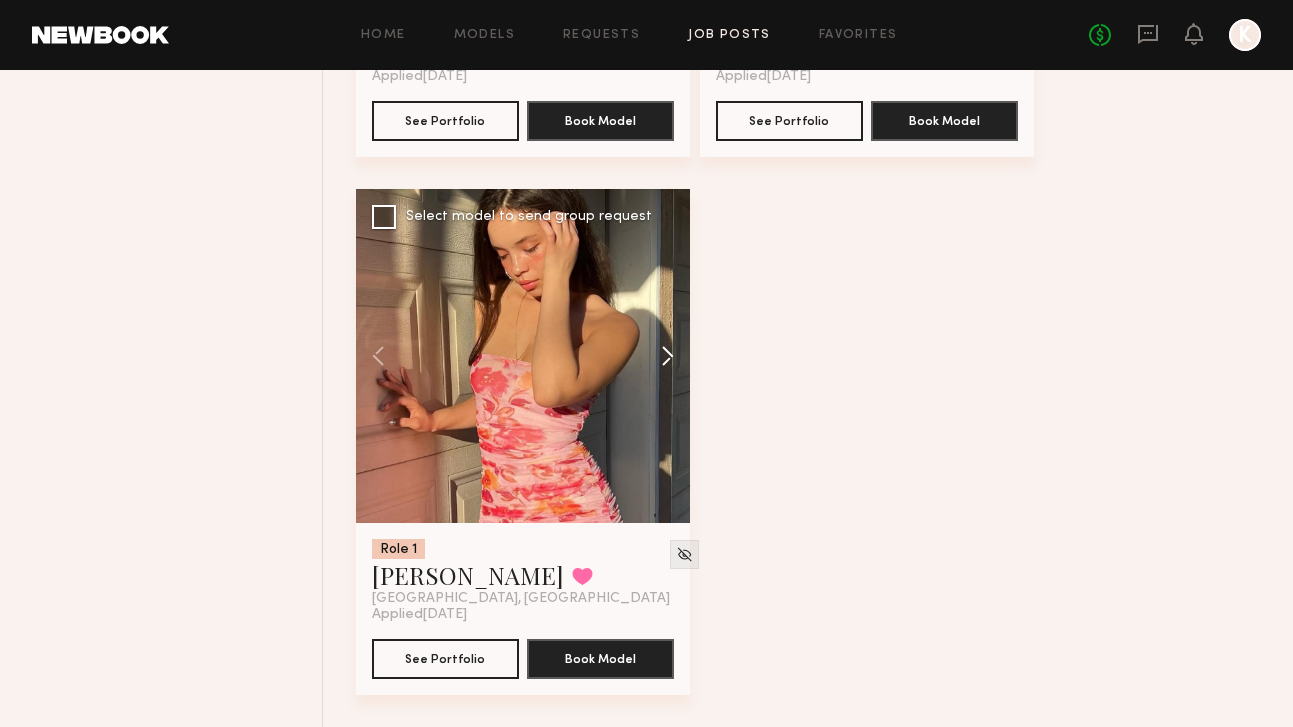 click 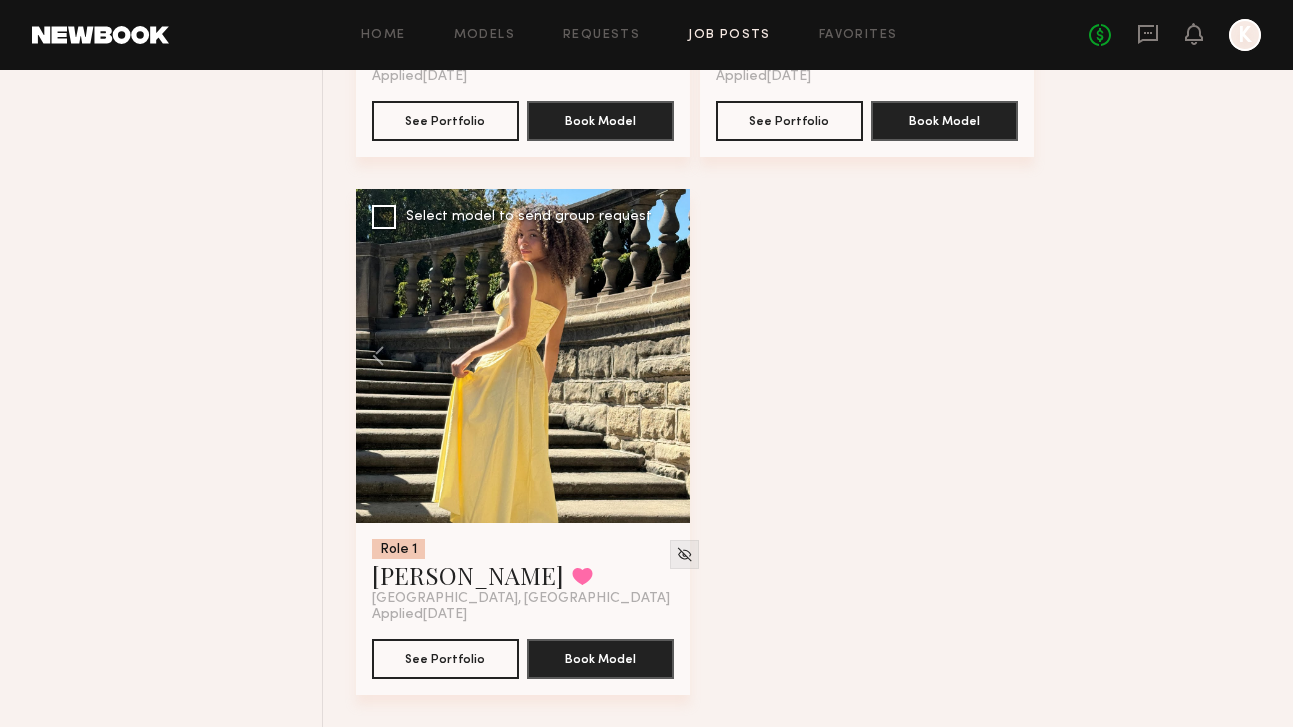 click 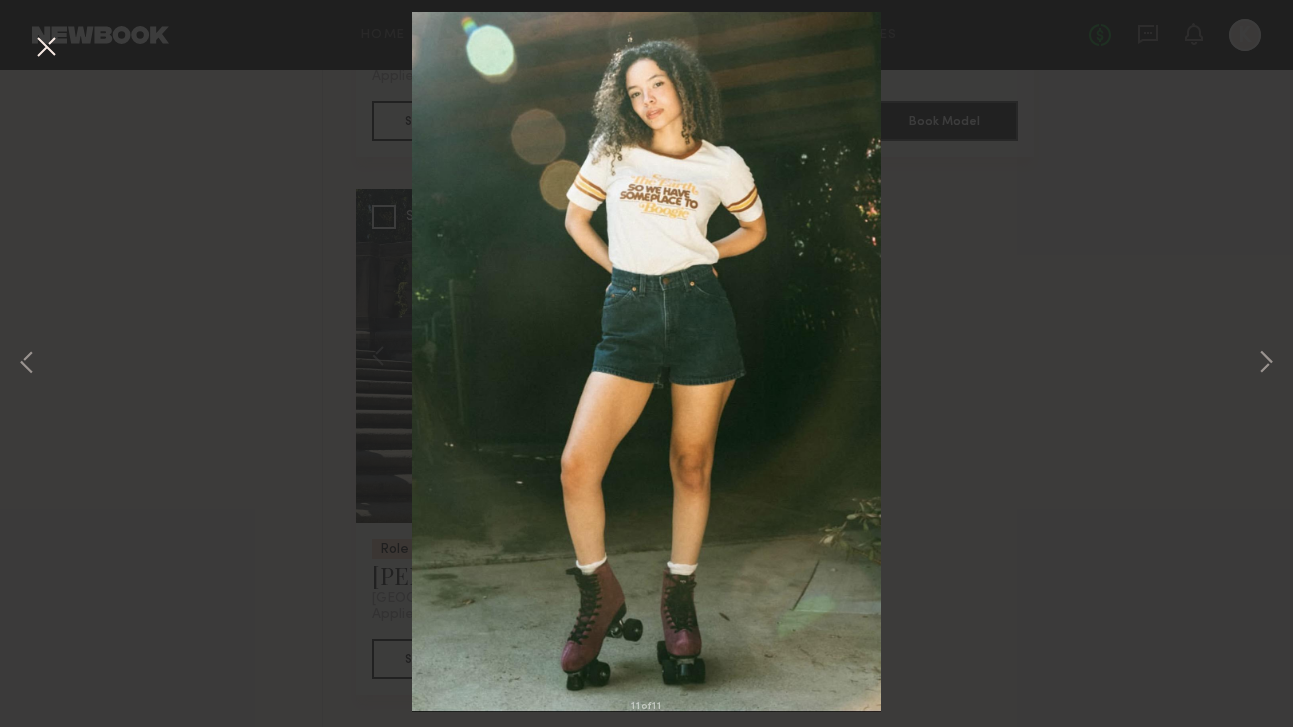 click on "11  of  11" at bounding box center [646, 363] 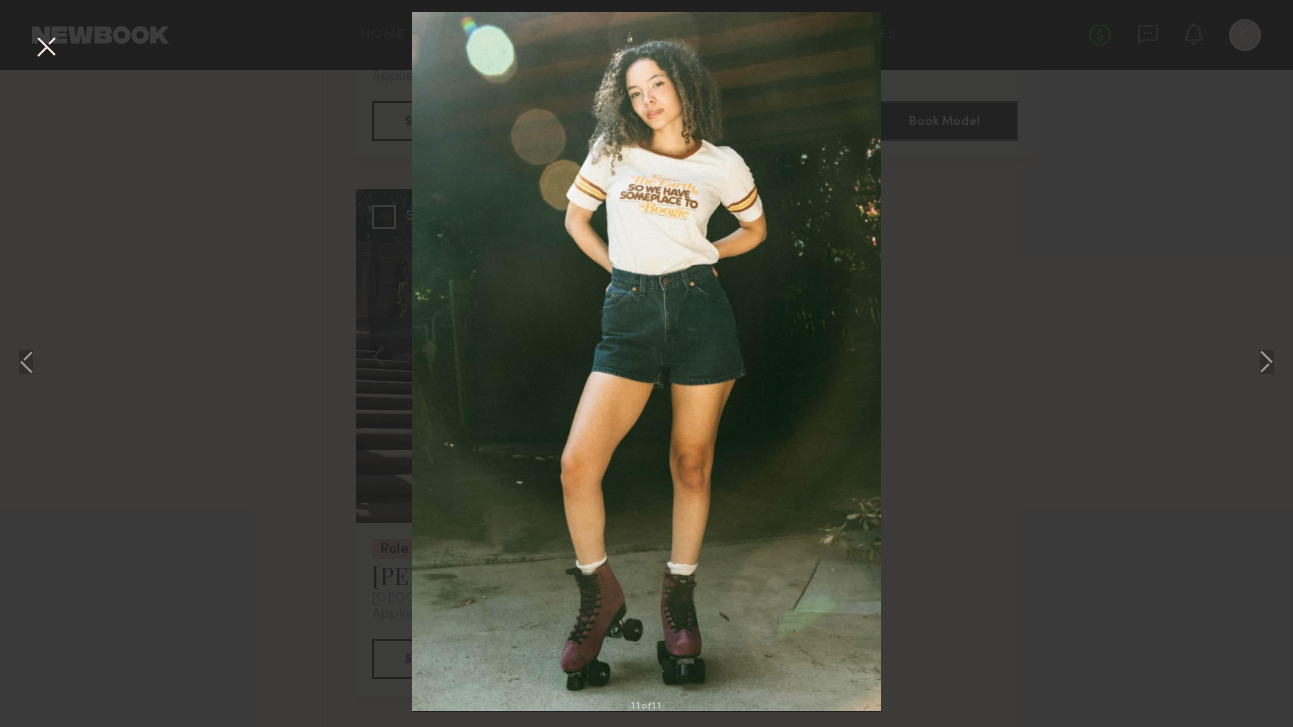 click at bounding box center (46, 48) 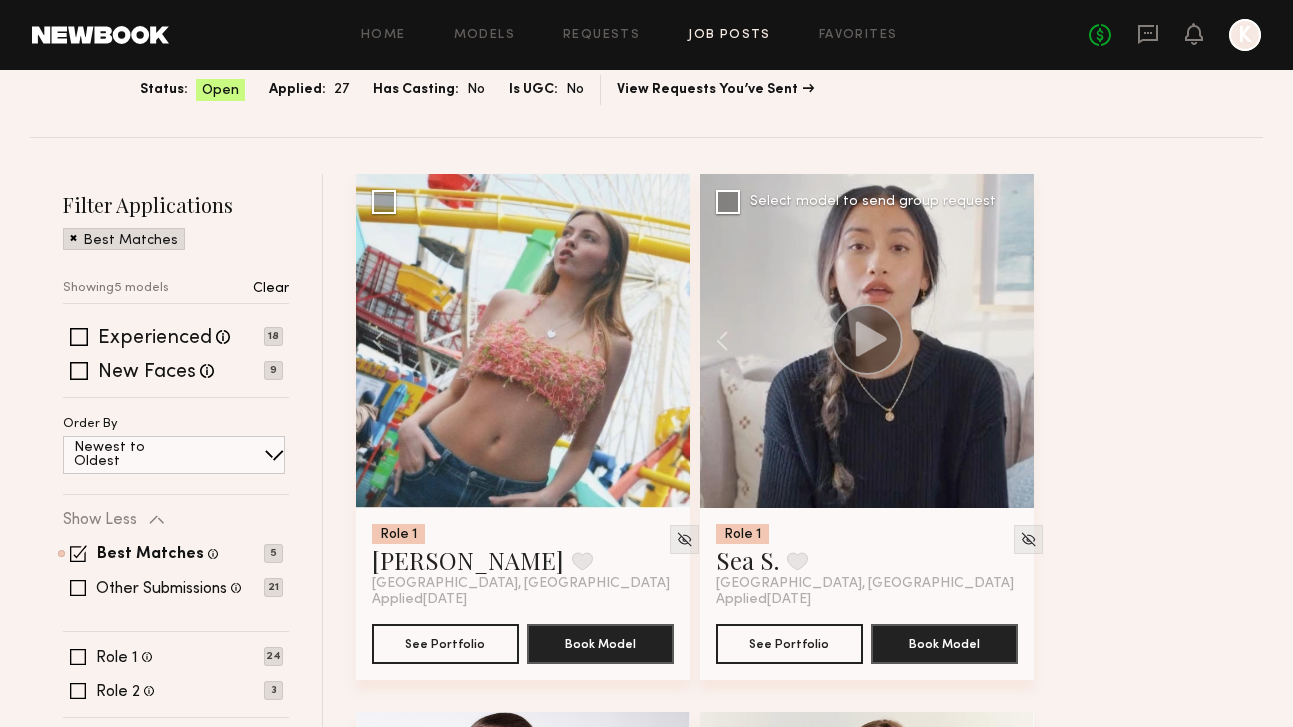 scroll, scrollTop: 179, scrollLeft: 0, axis: vertical 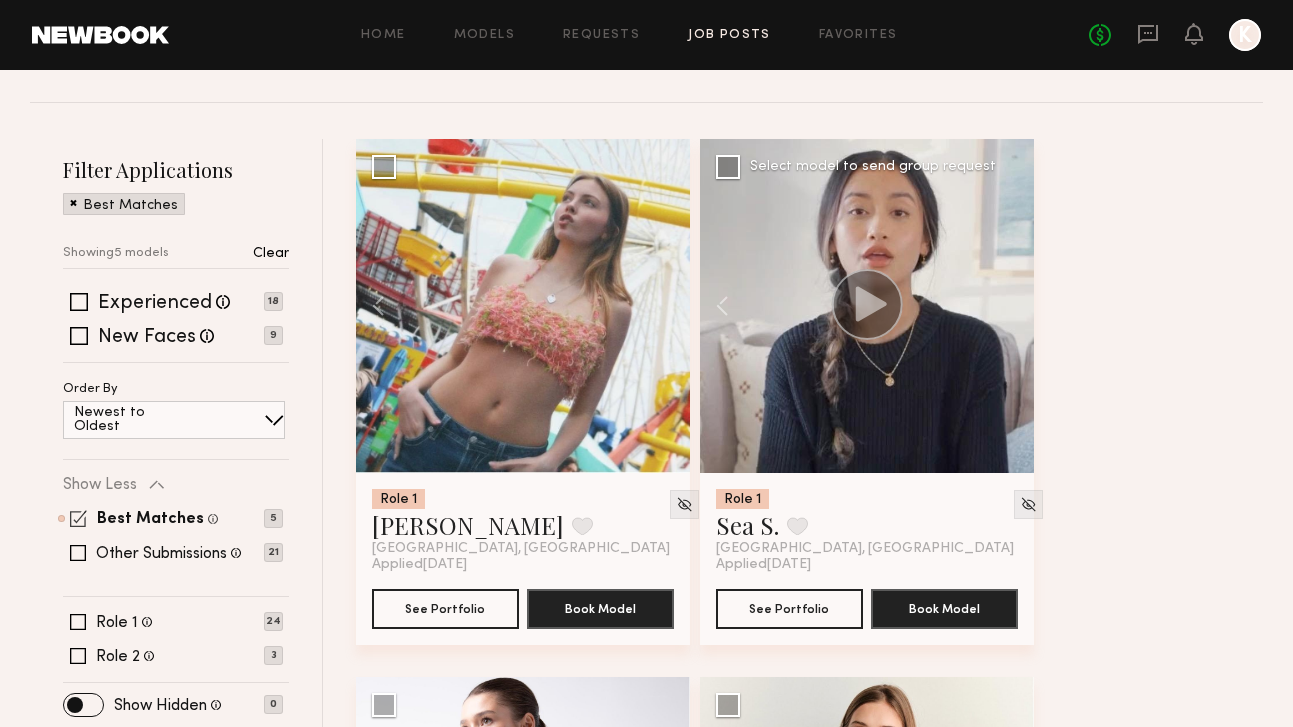 click 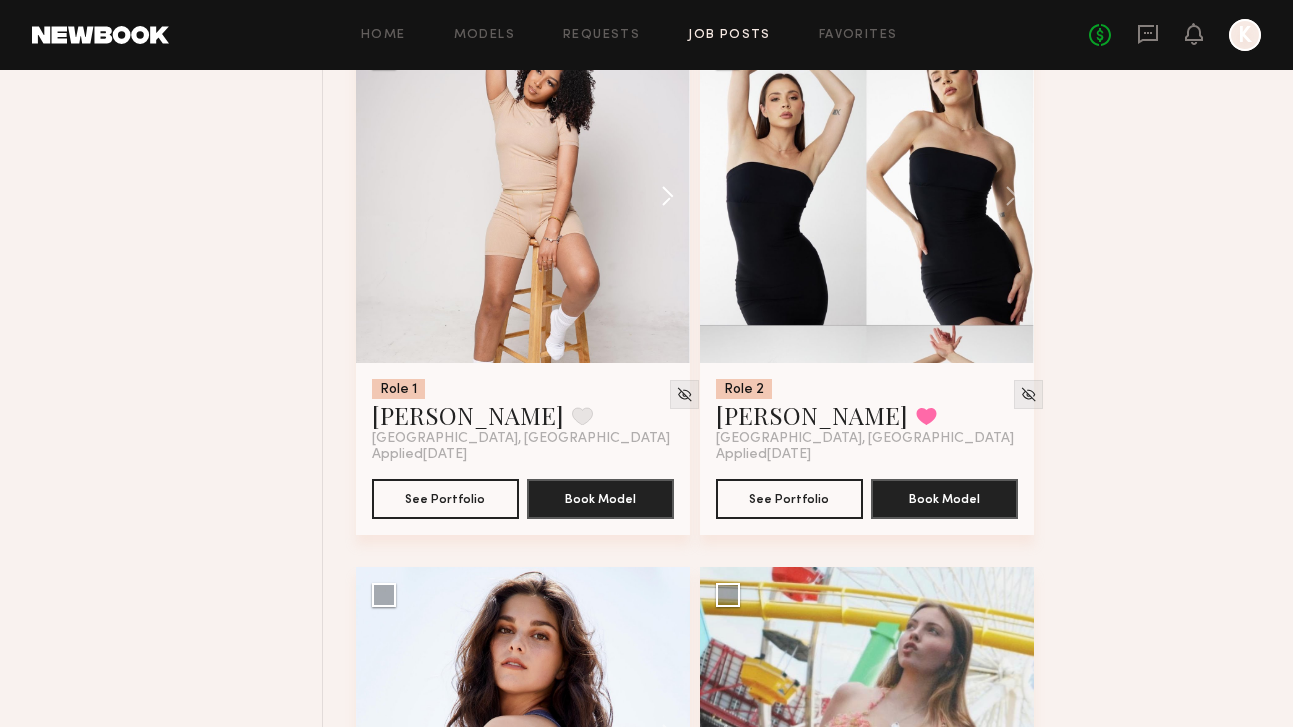 scroll, scrollTop: 826, scrollLeft: 0, axis: vertical 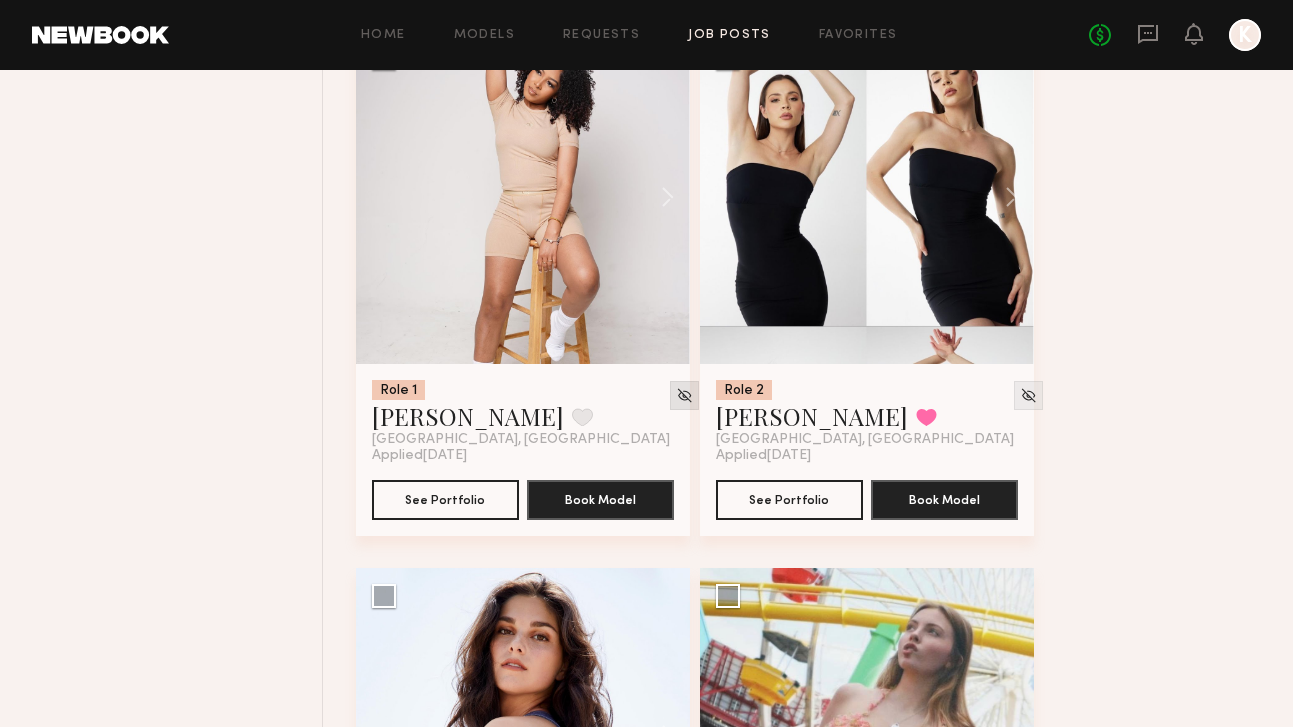 click 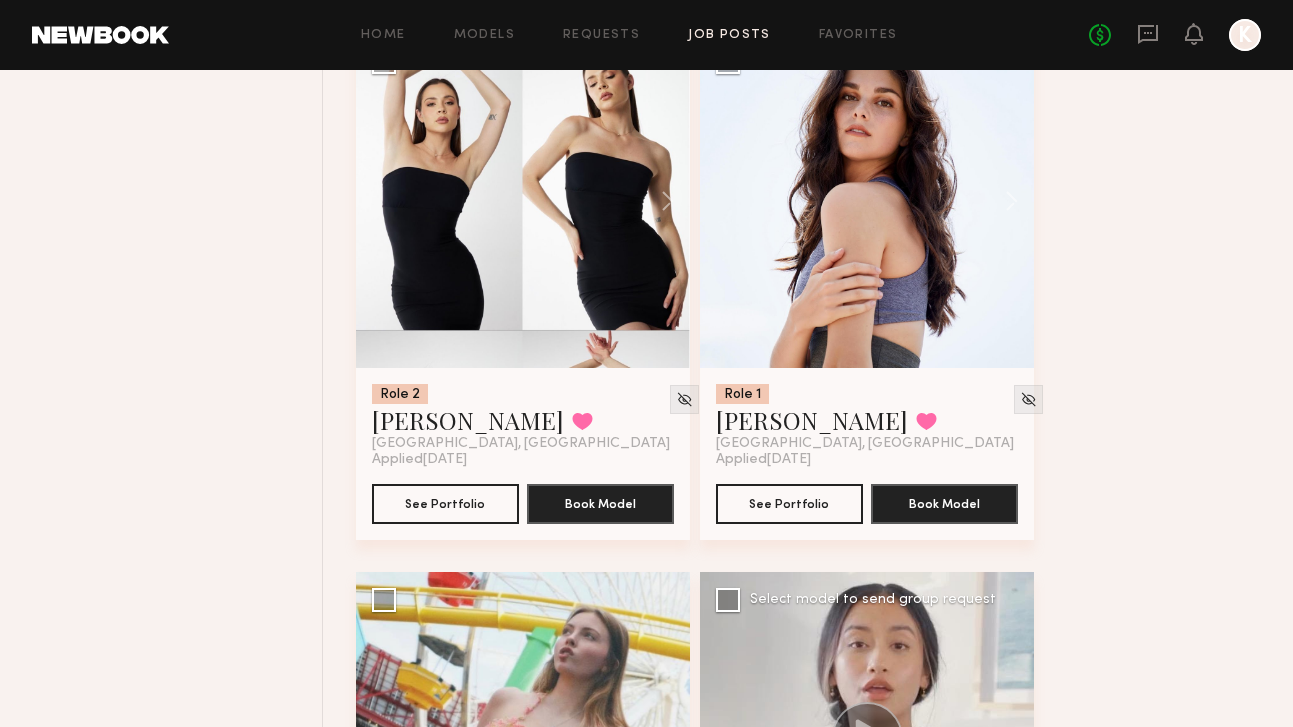 scroll, scrollTop: 732, scrollLeft: 0, axis: vertical 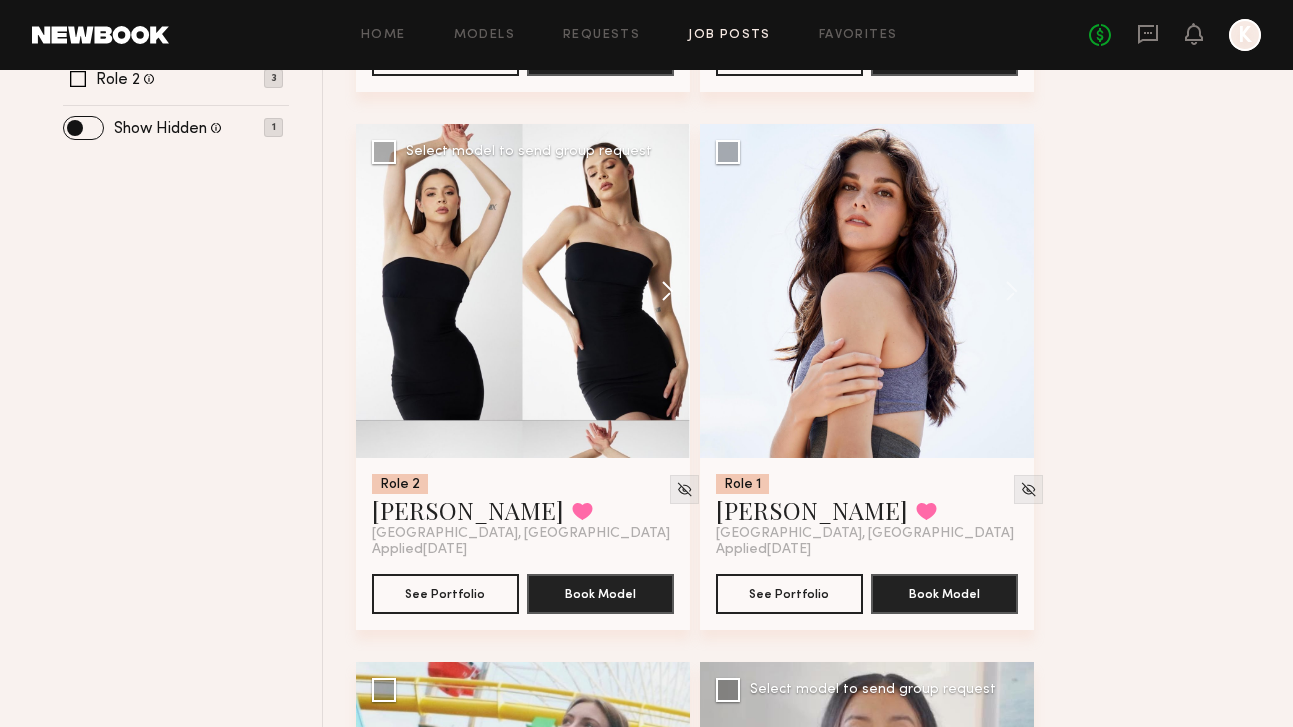 click 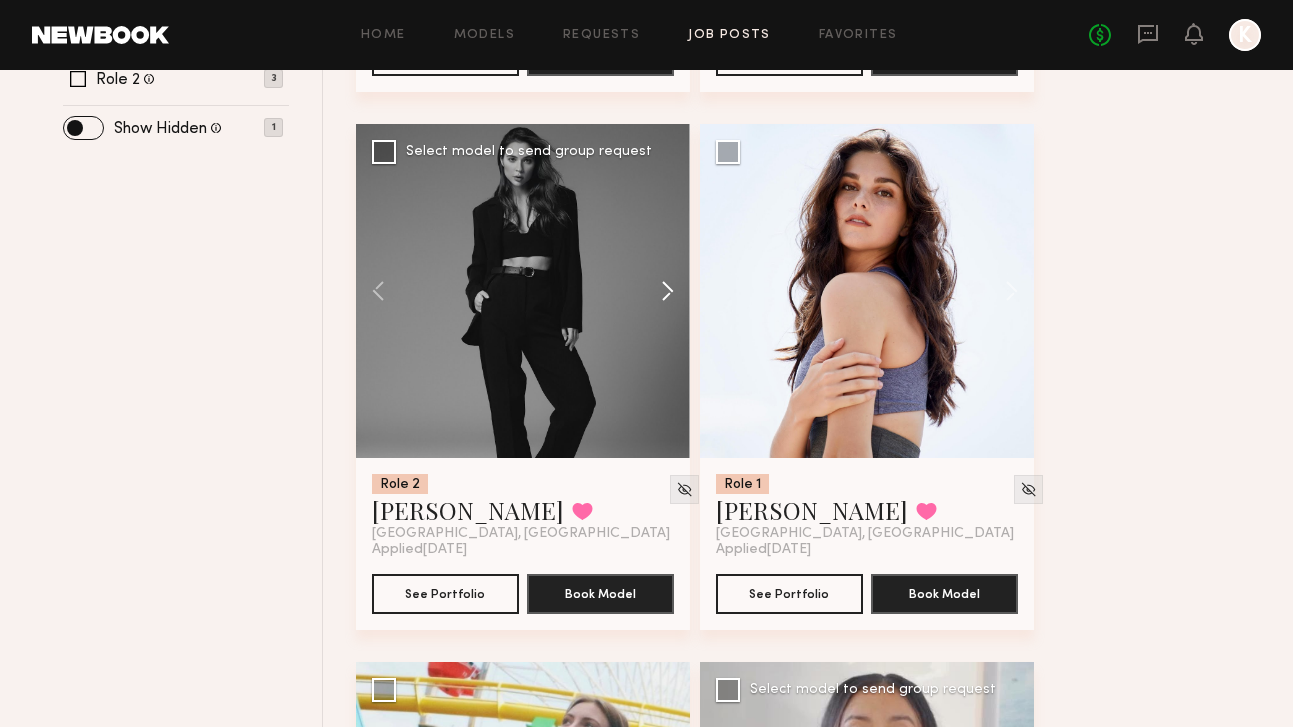 click 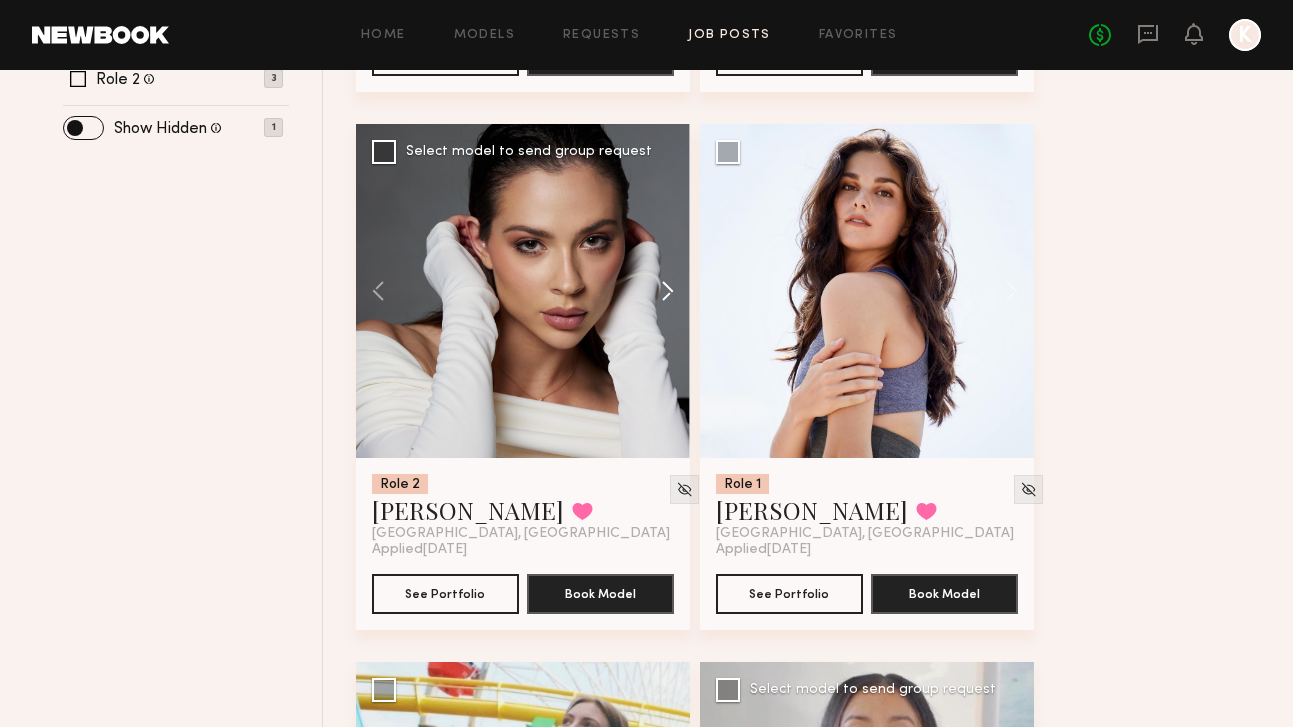 click 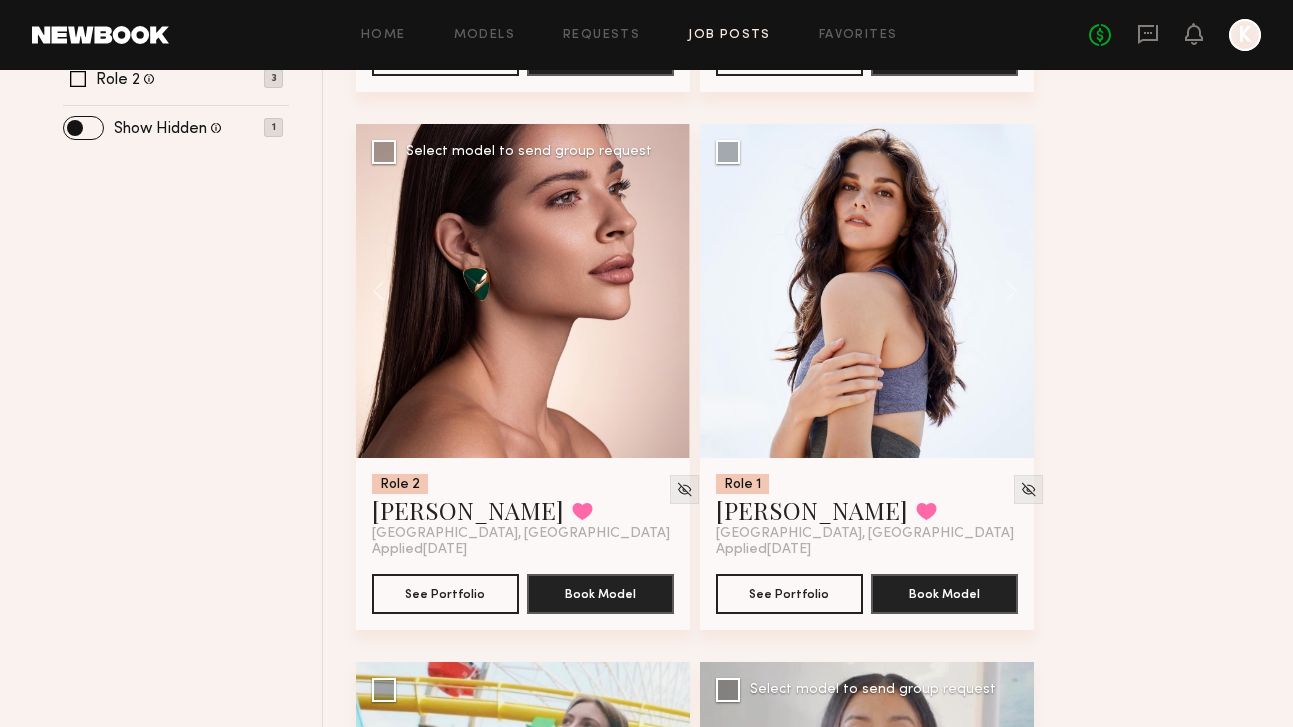 click 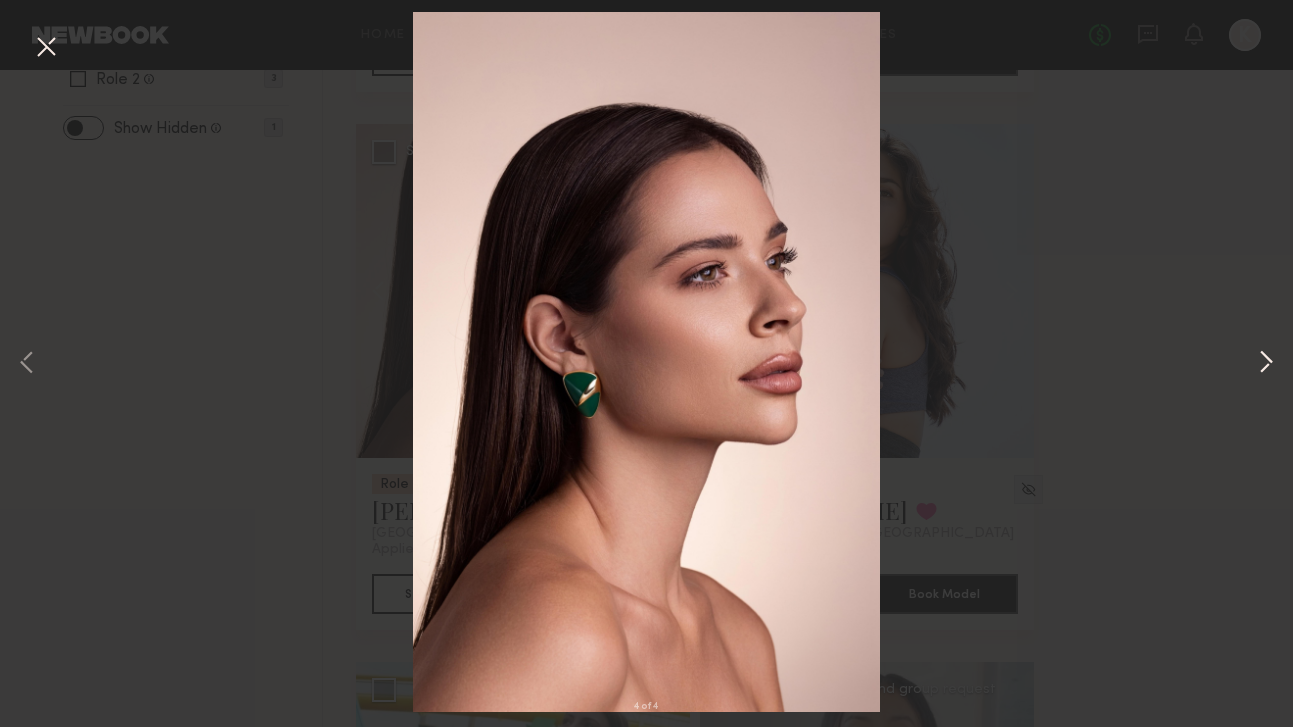 click at bounding box center (1266, 364) 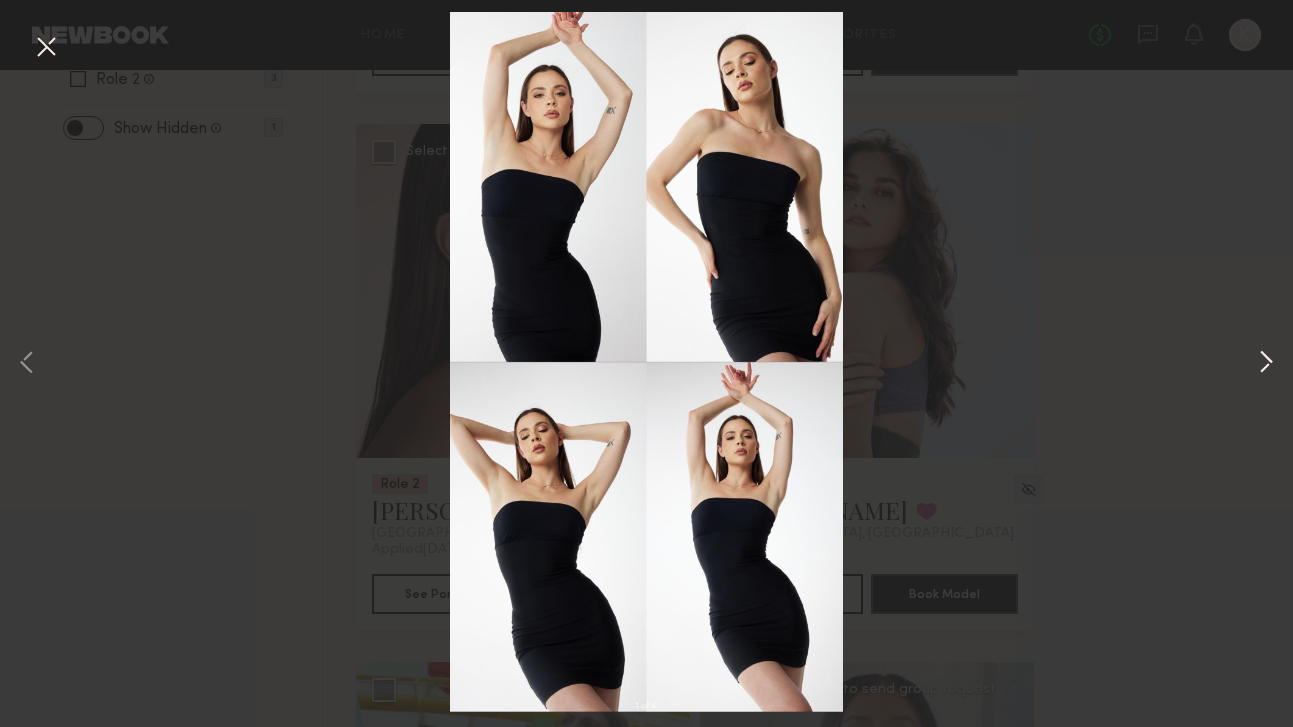 click at bounding box center (1266, 364) 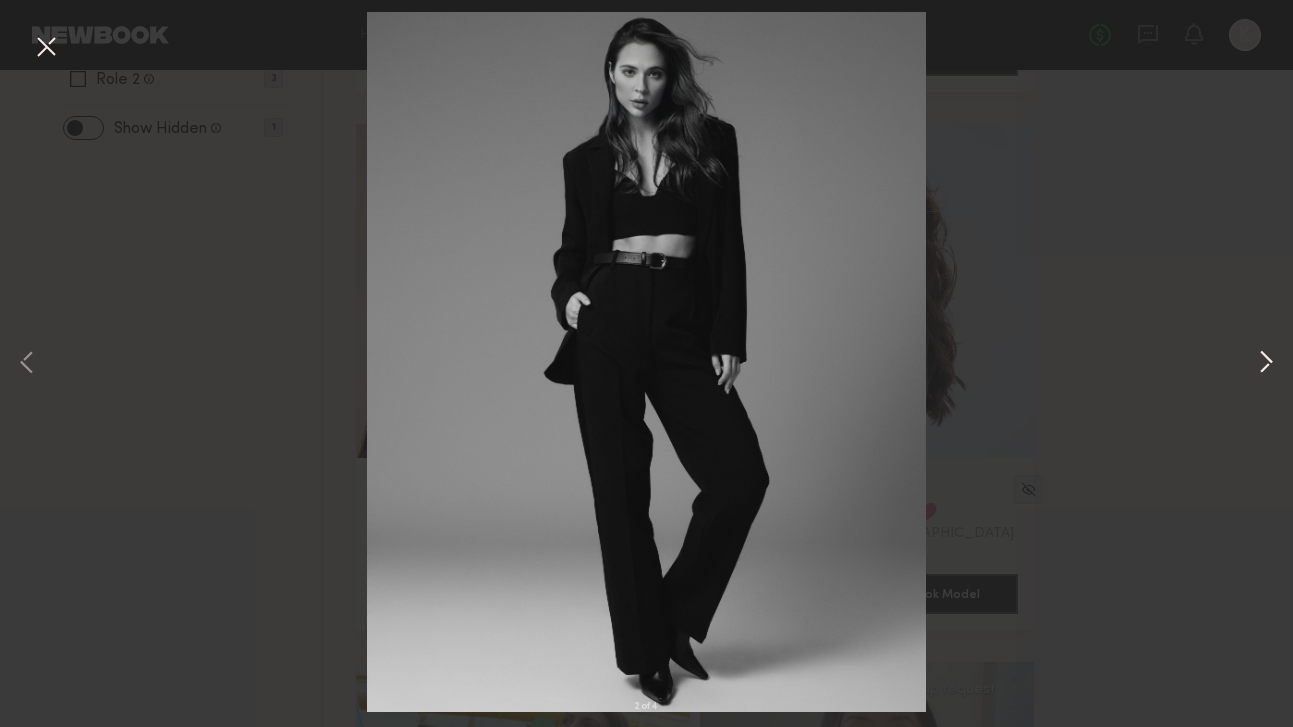 click at bounding box center [1266, 364] 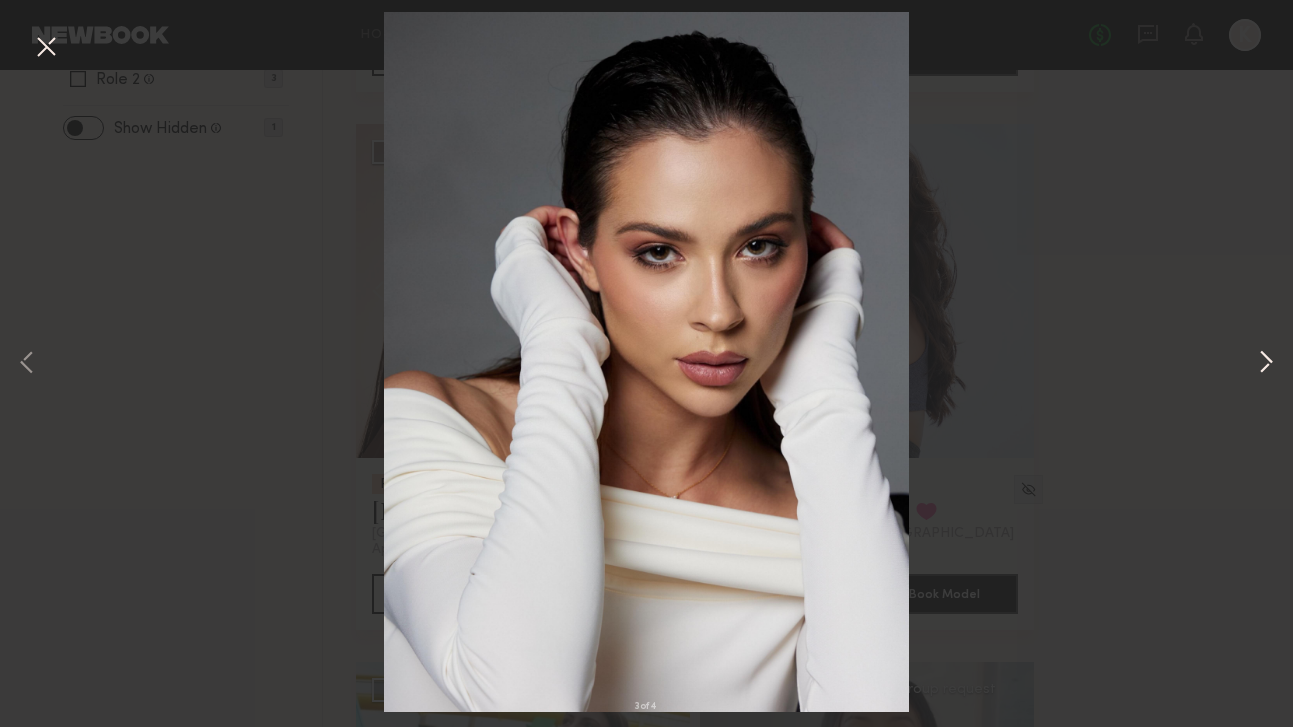 click at bounding box center (1266, 364) 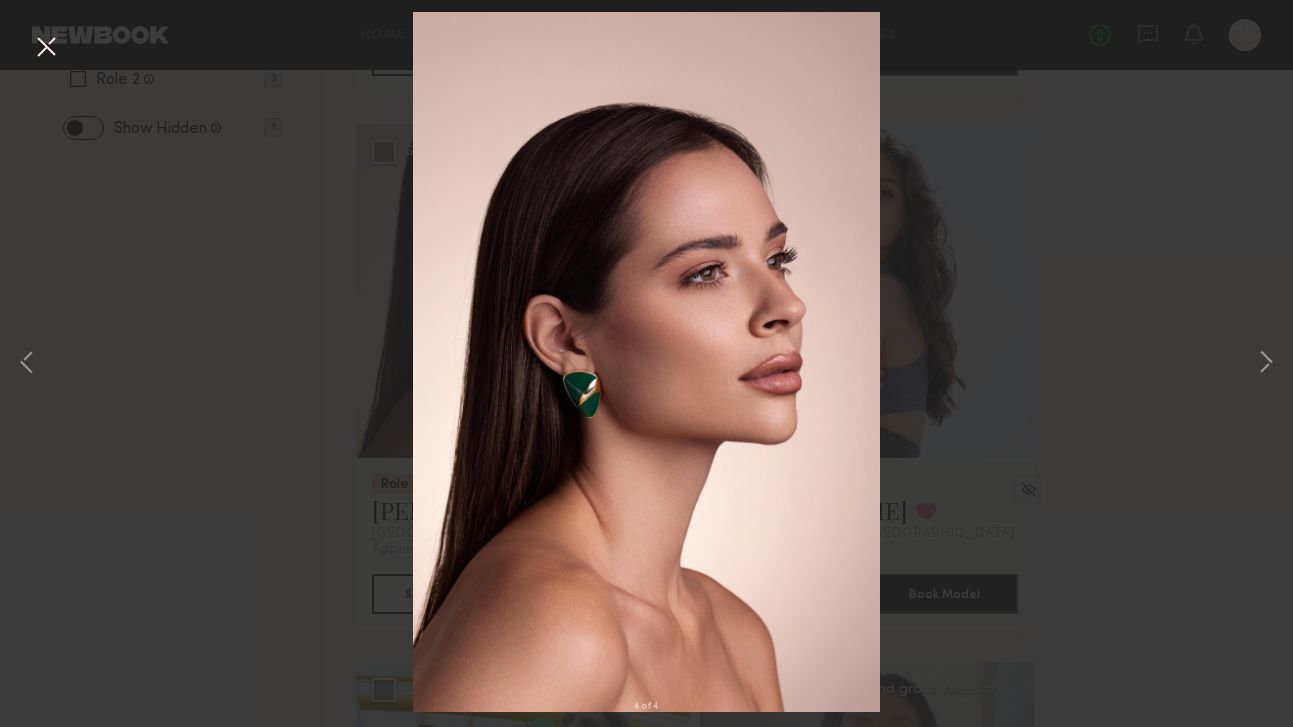 click on "4  of  4" at bounding box center [646, 363] 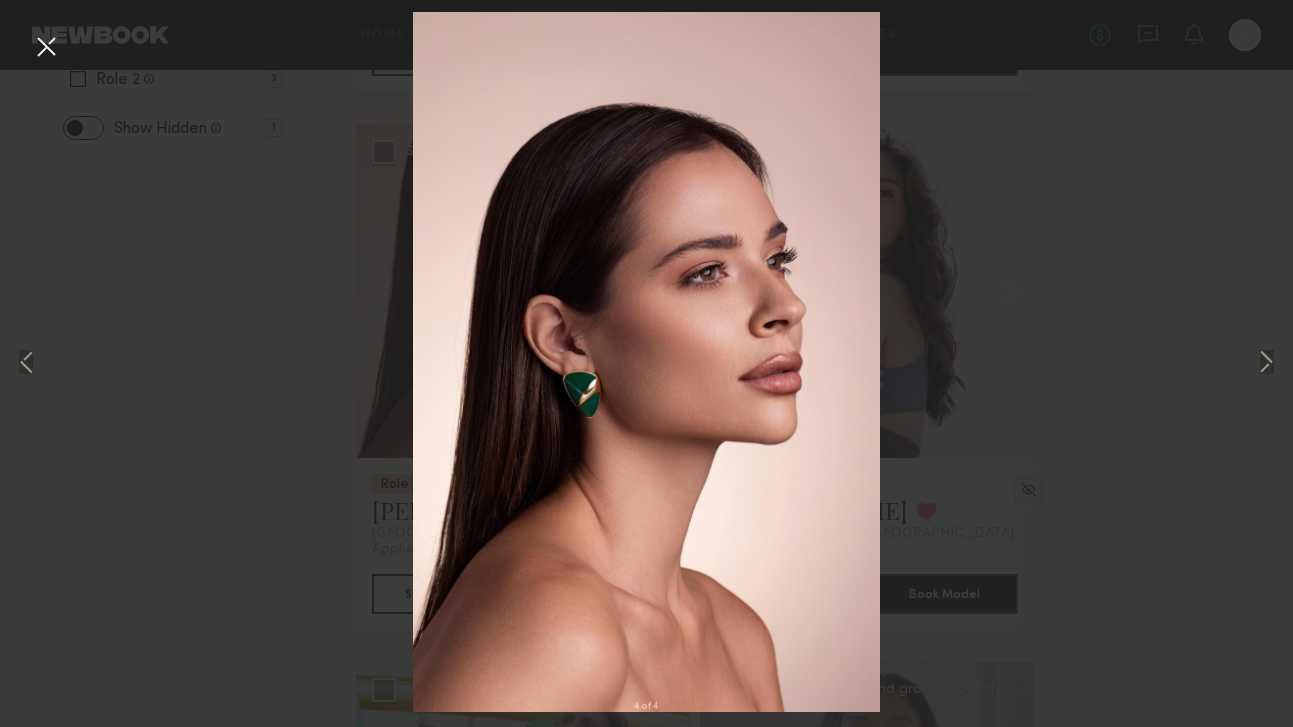 click at bounding box center (46, 48) 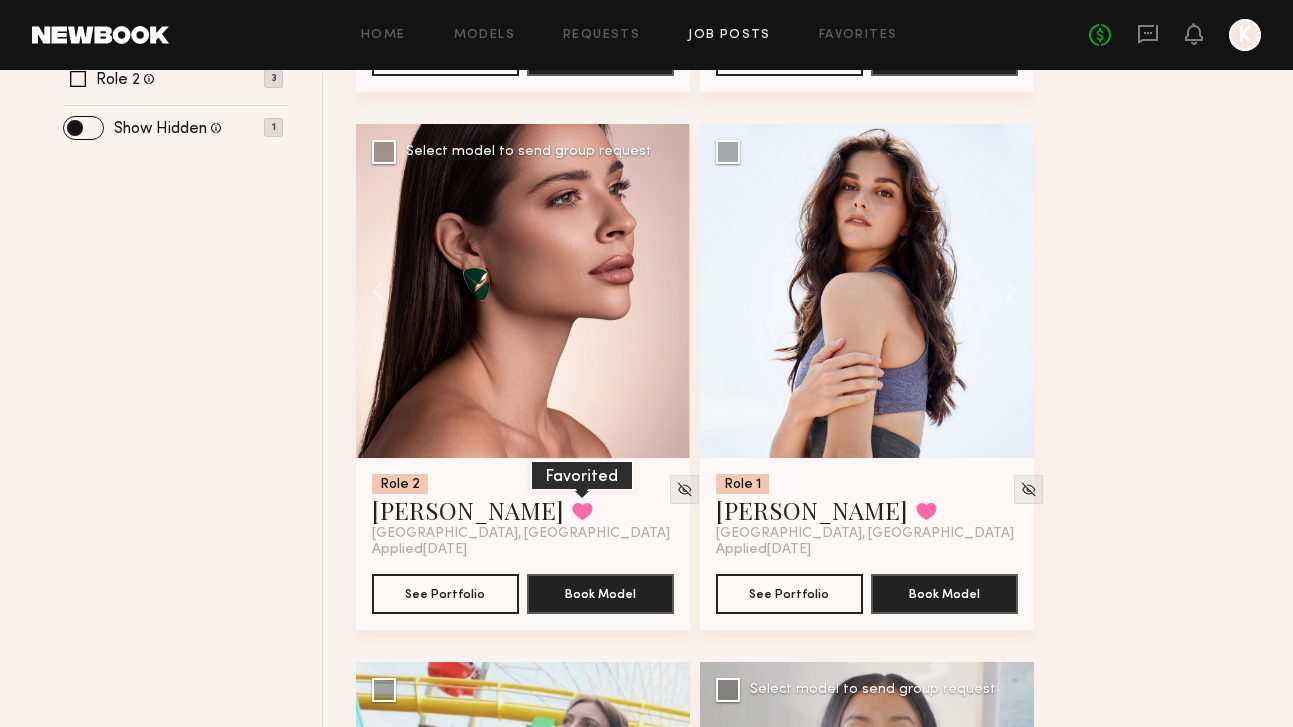 click 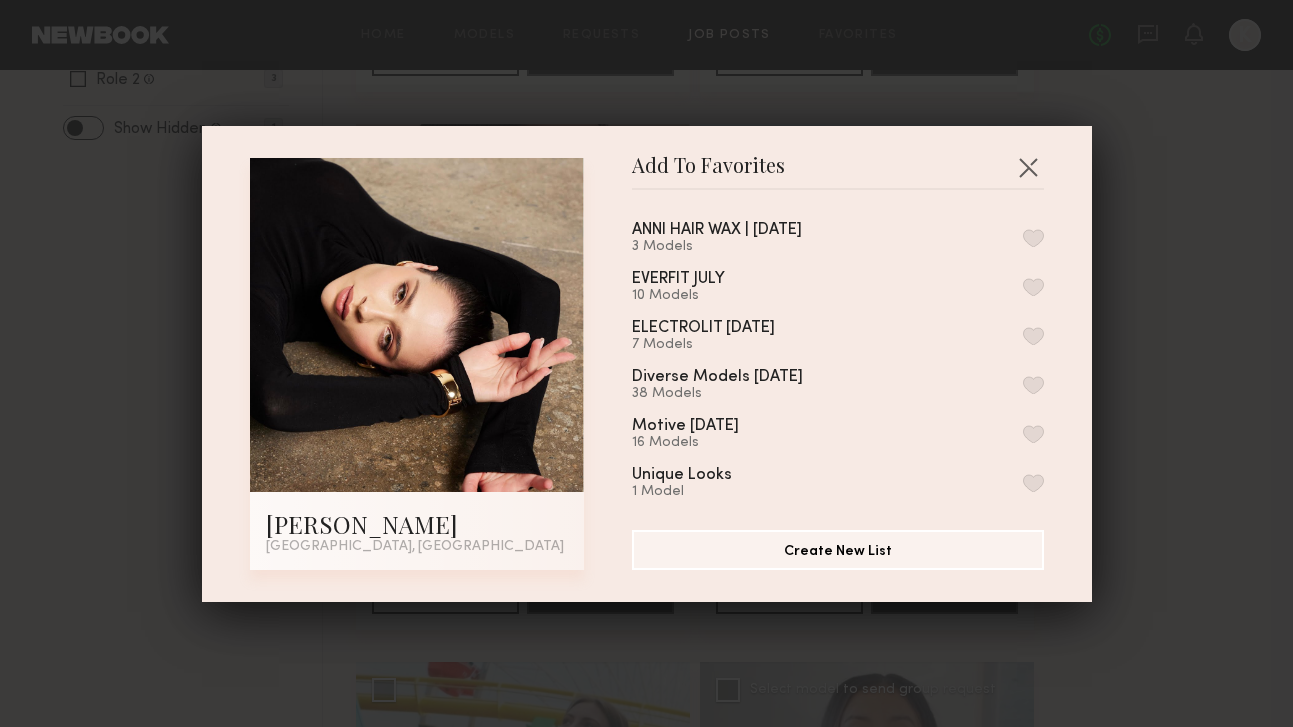 click at bounding box center [1033, 238] 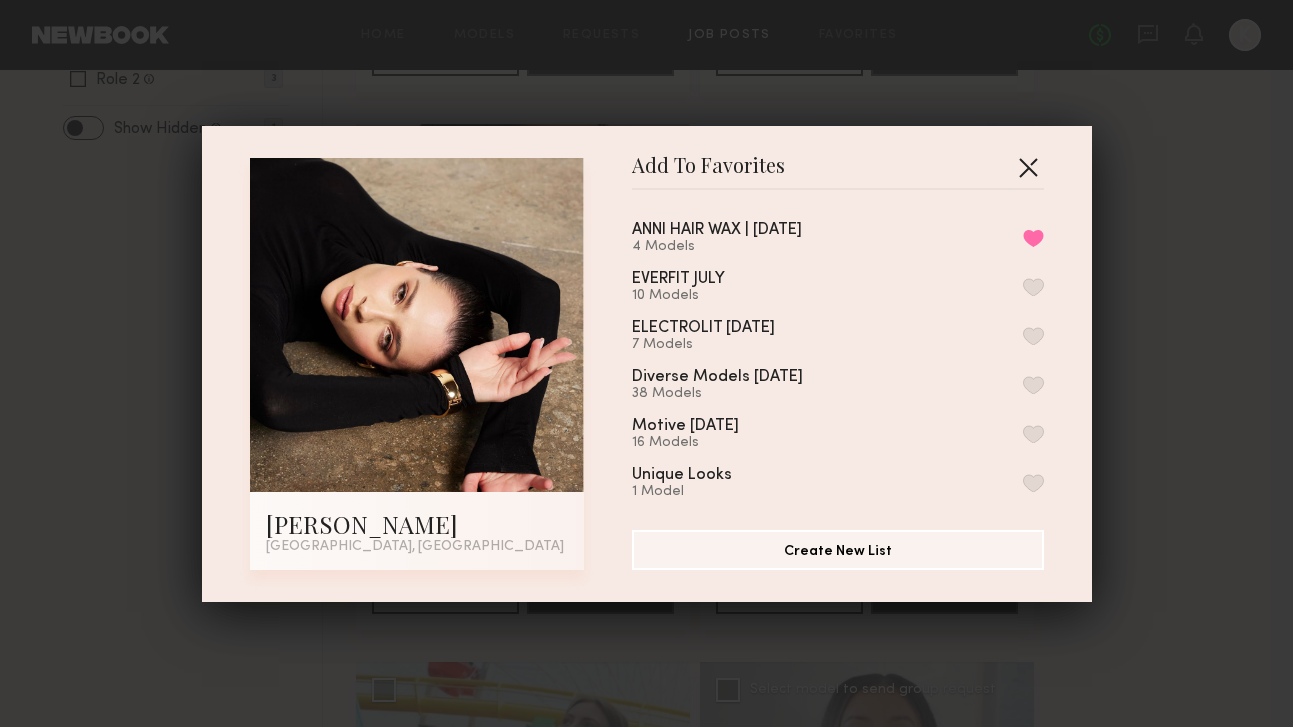 click at bounding box center [1028, 167] 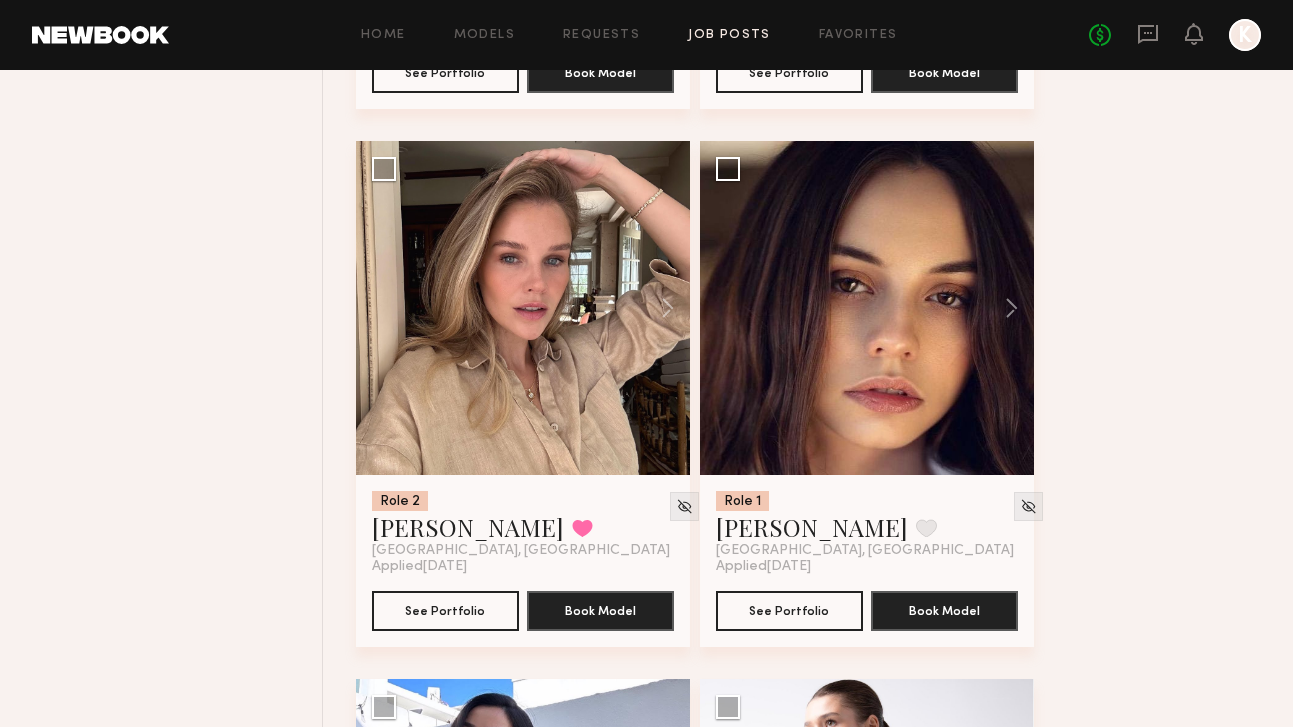scroll, scrollTop: 1844, scrollLeft: 0, axis: vertical 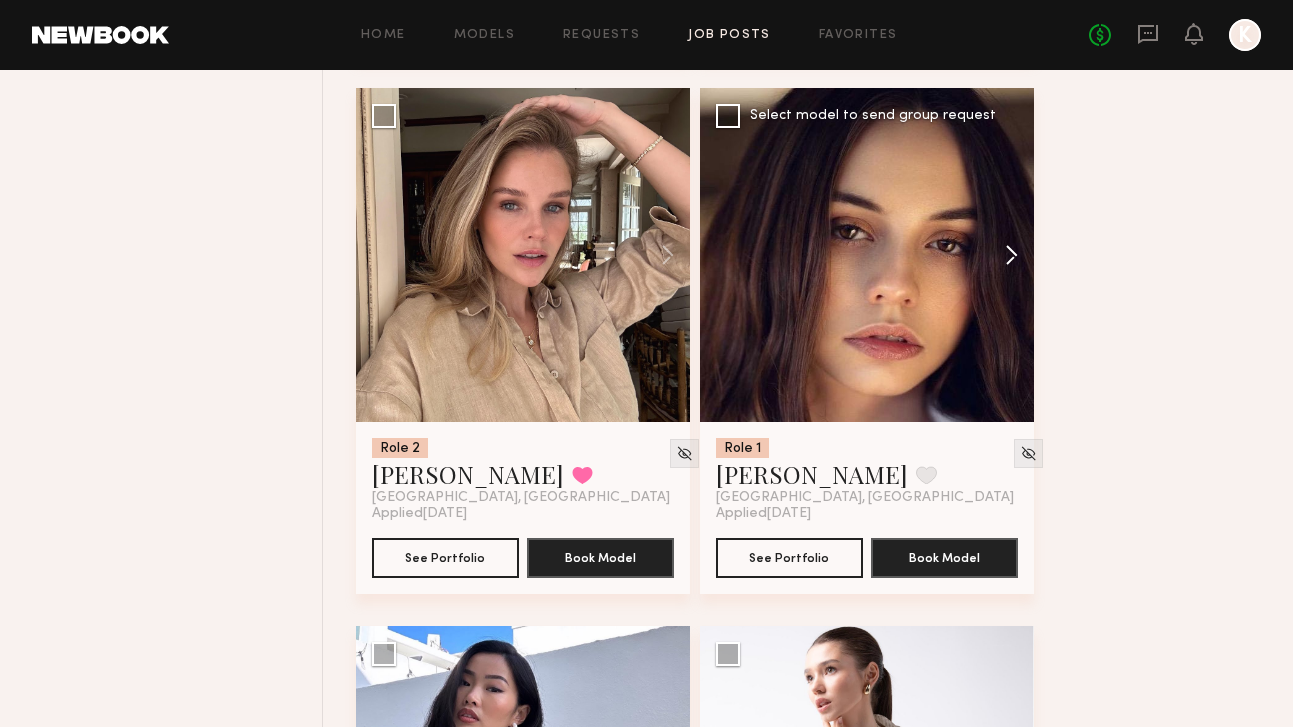 click 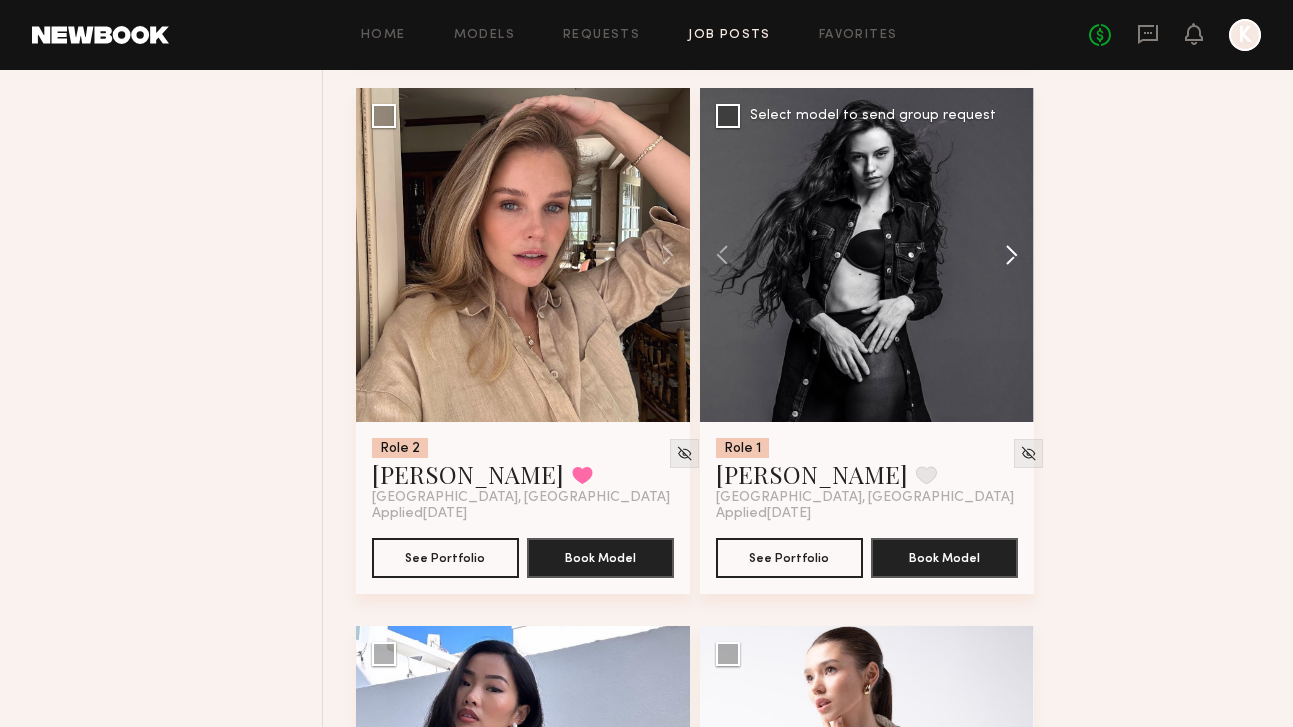 click 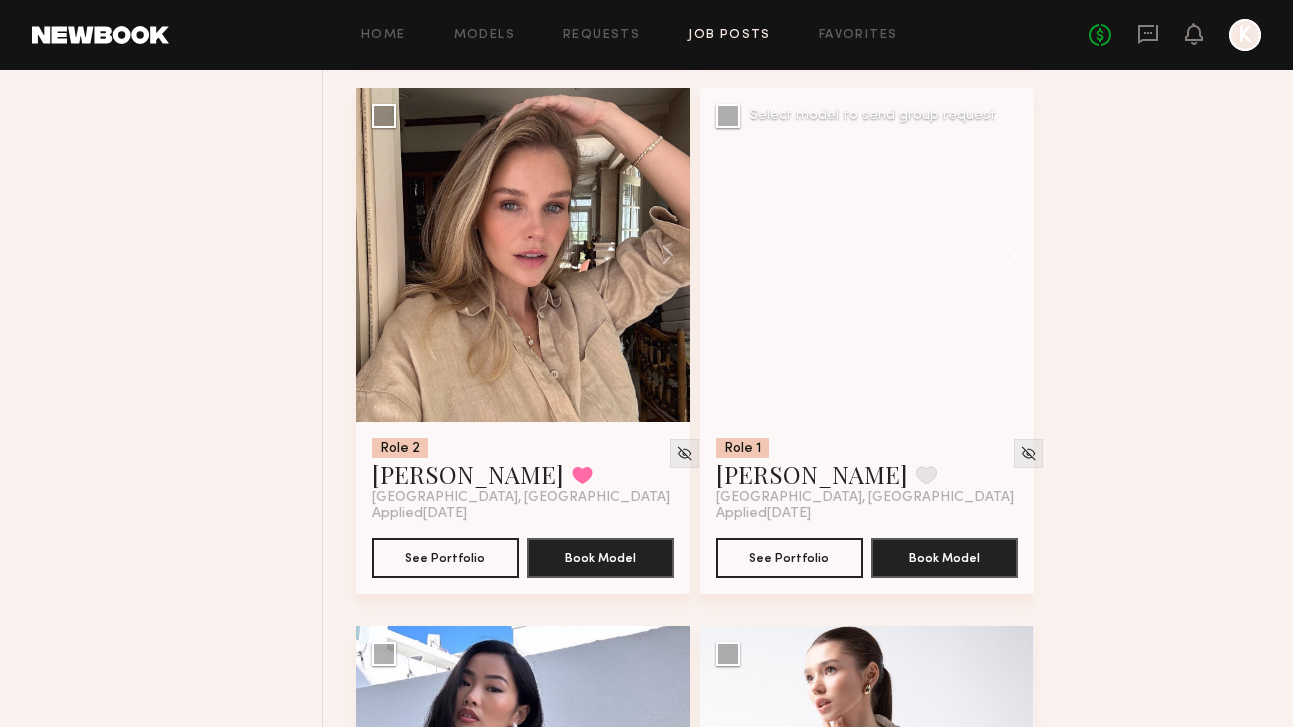 click 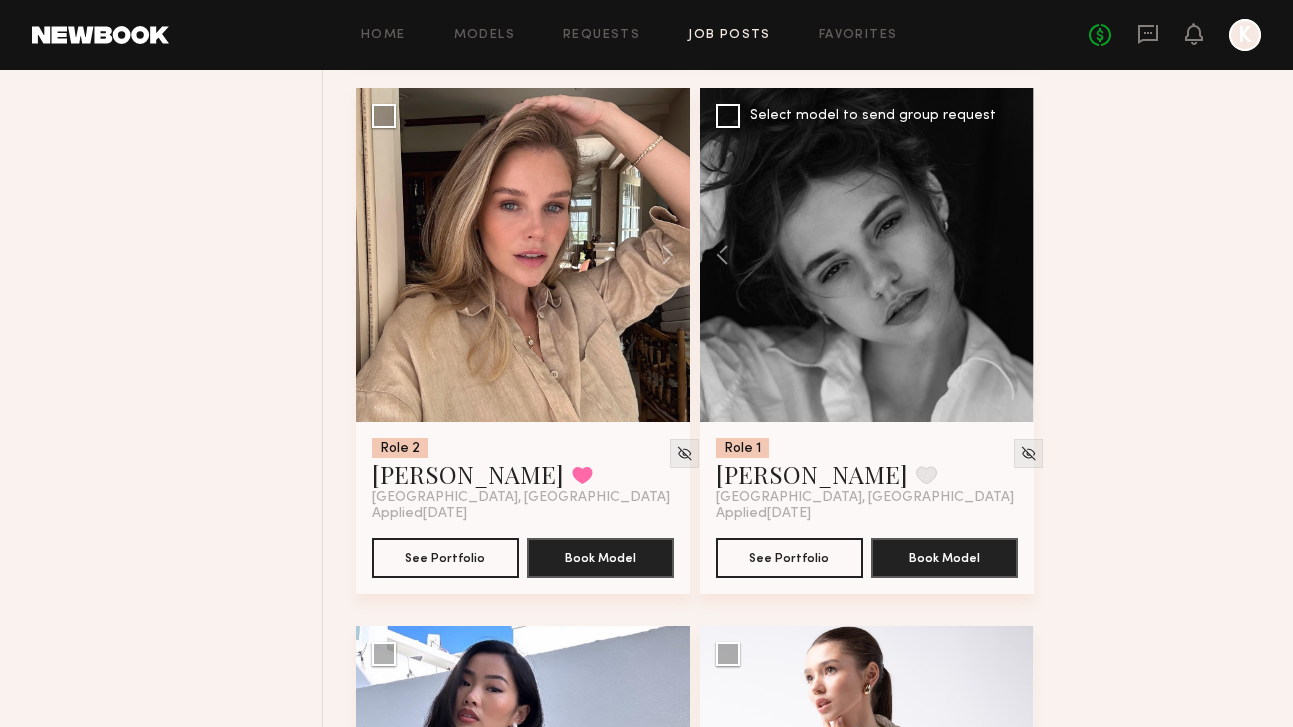 click 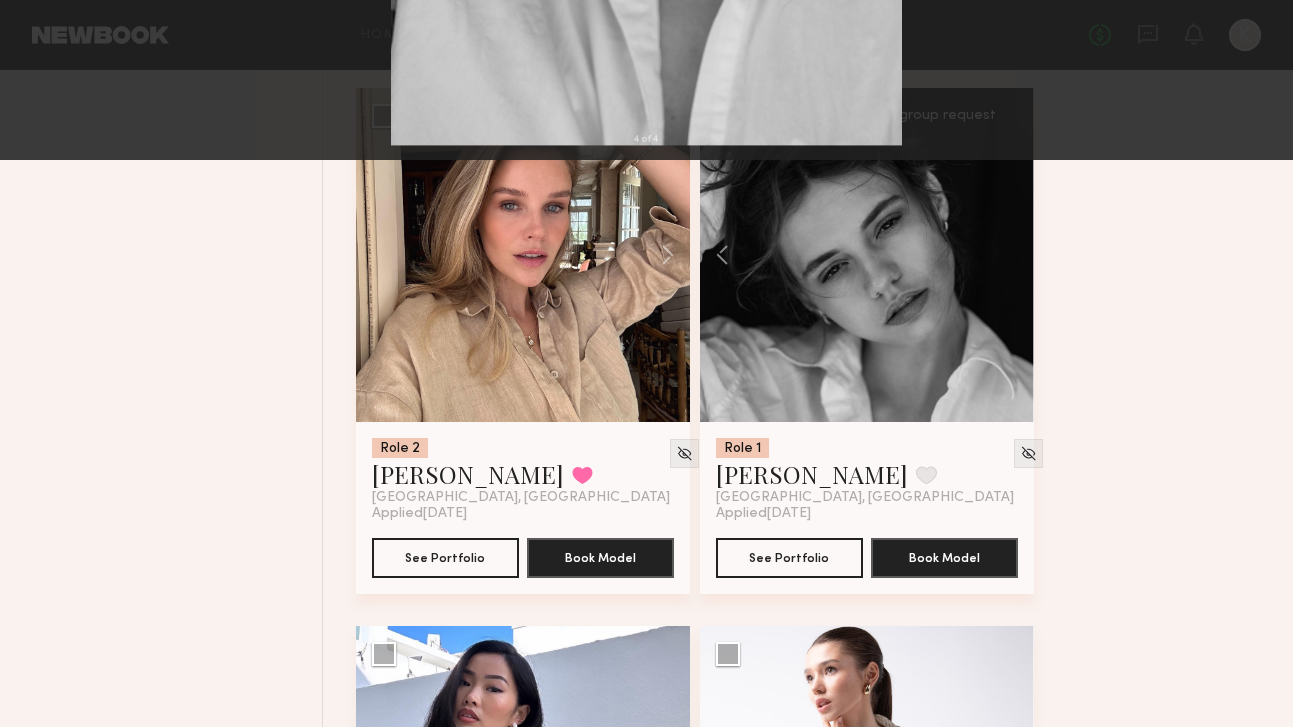 click on "4  of  4" at bounding box center [646, 363] 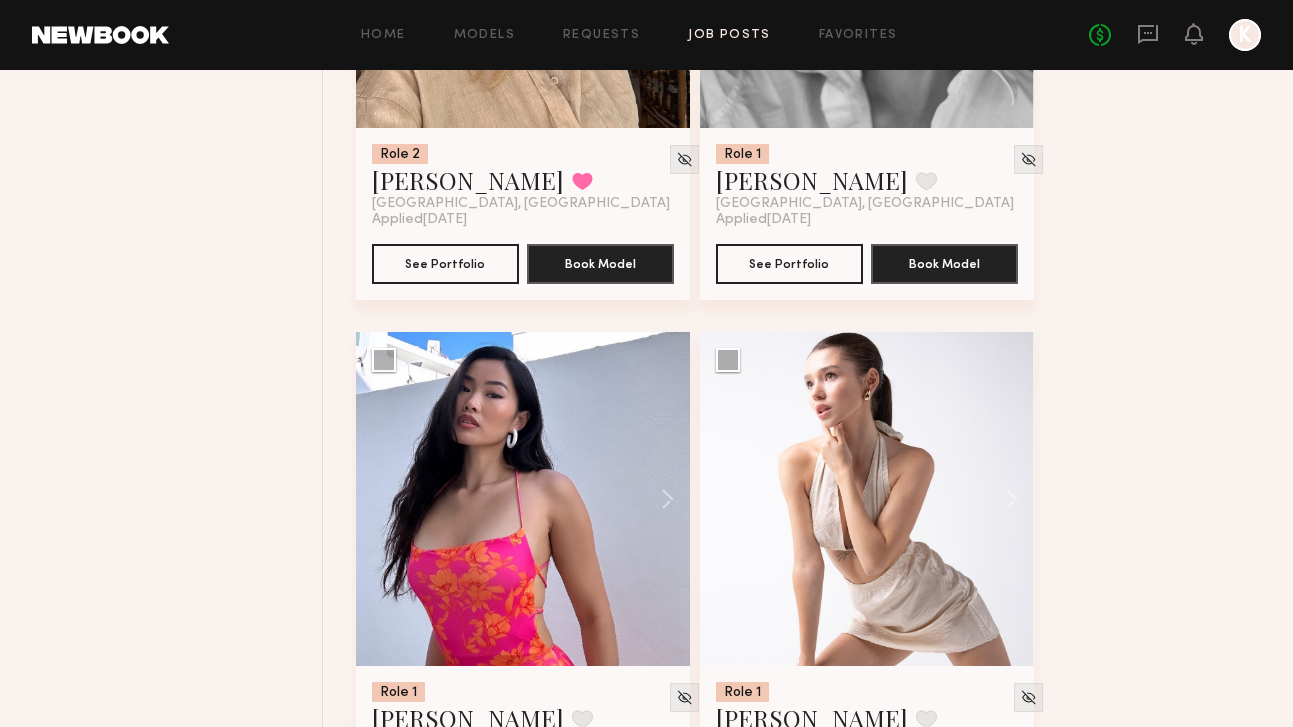 scroll, scrollTop: 2251, scrollLeft: 0, axis: vertical 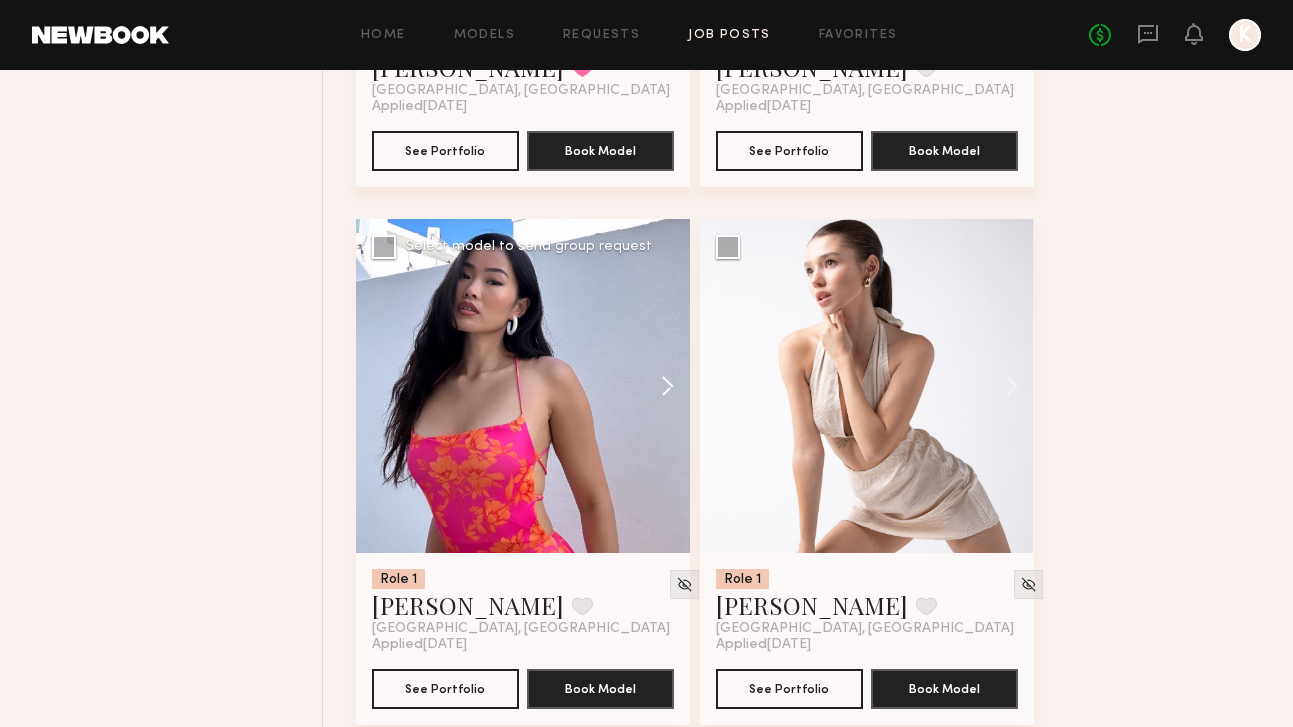 click 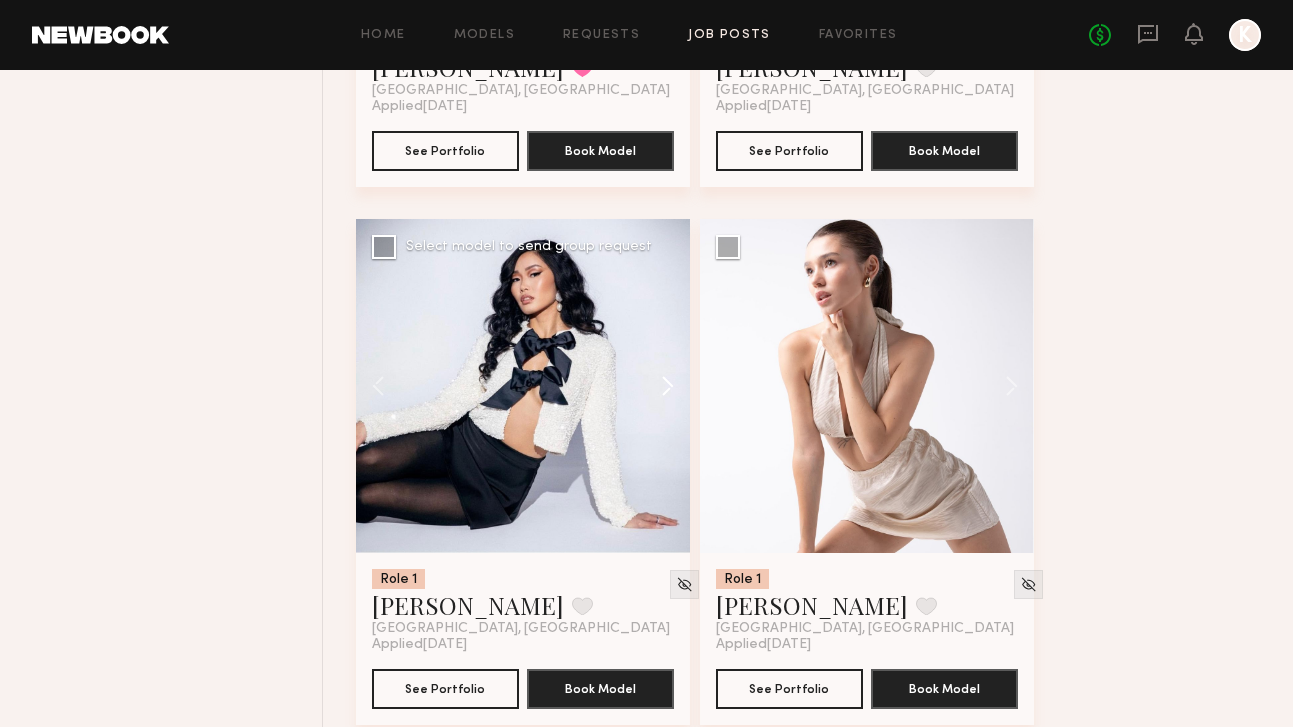 click 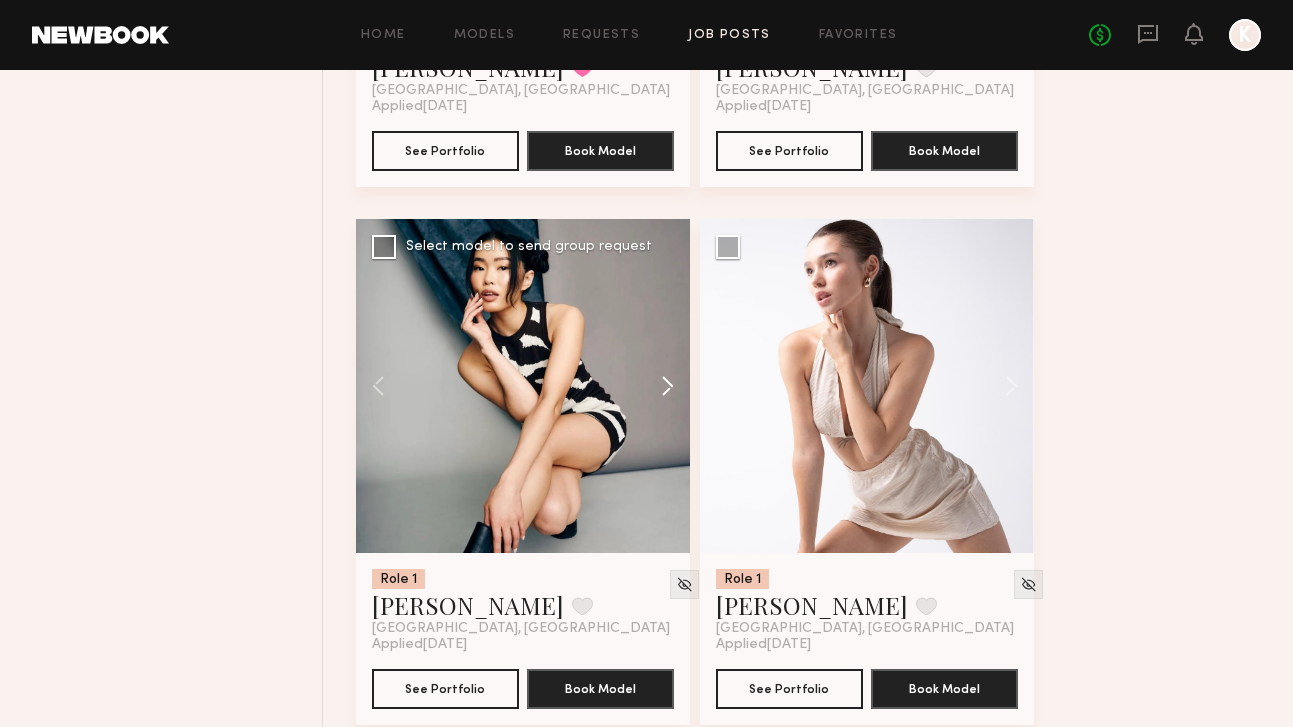 click 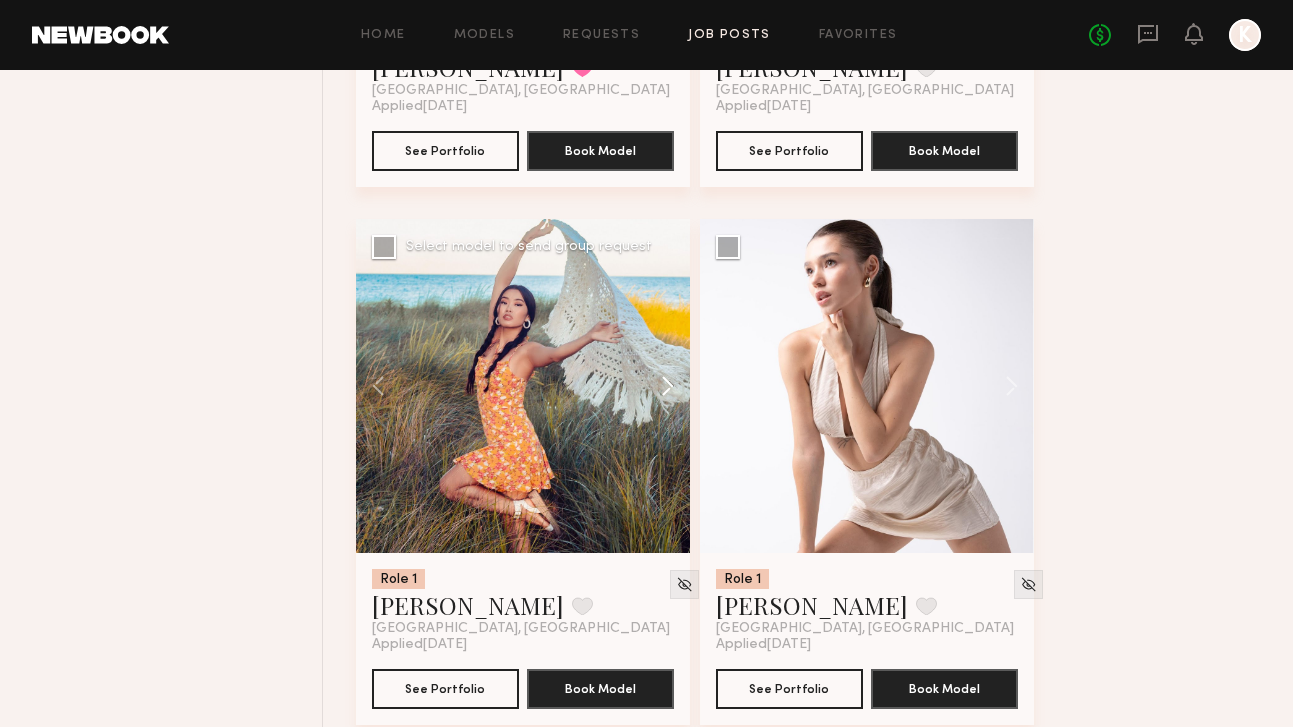 click 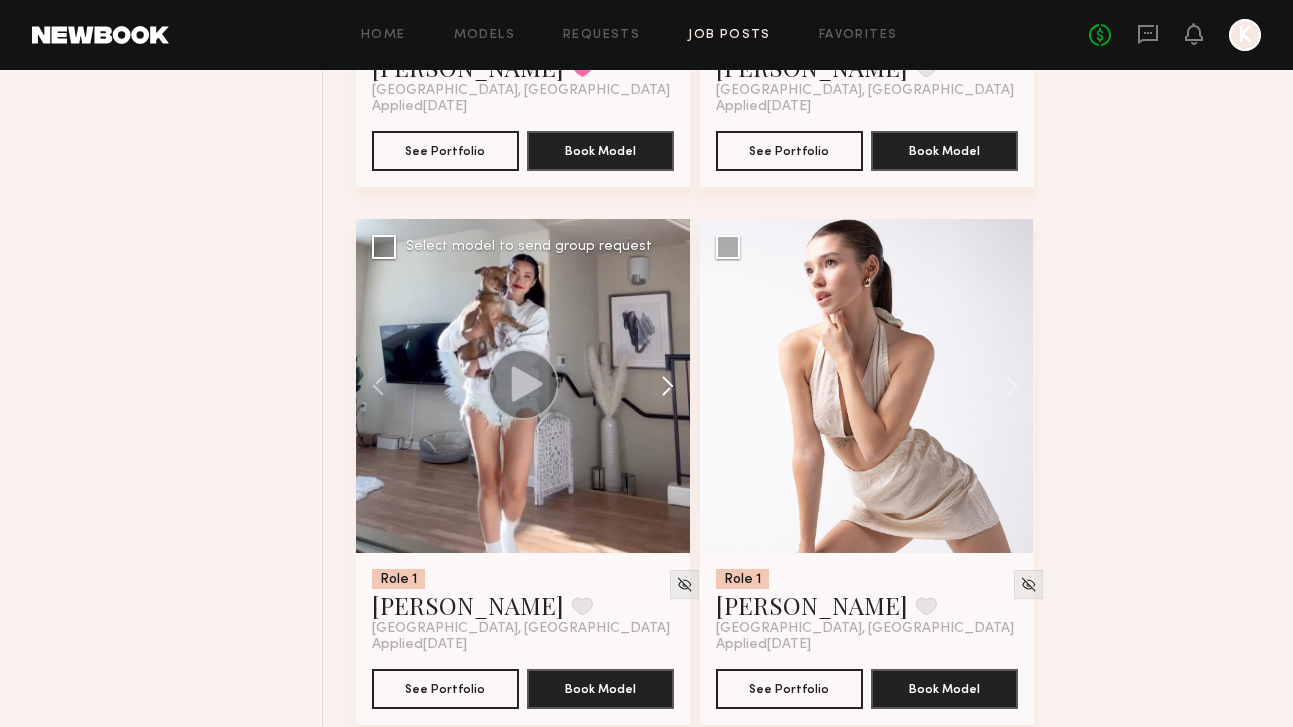 click 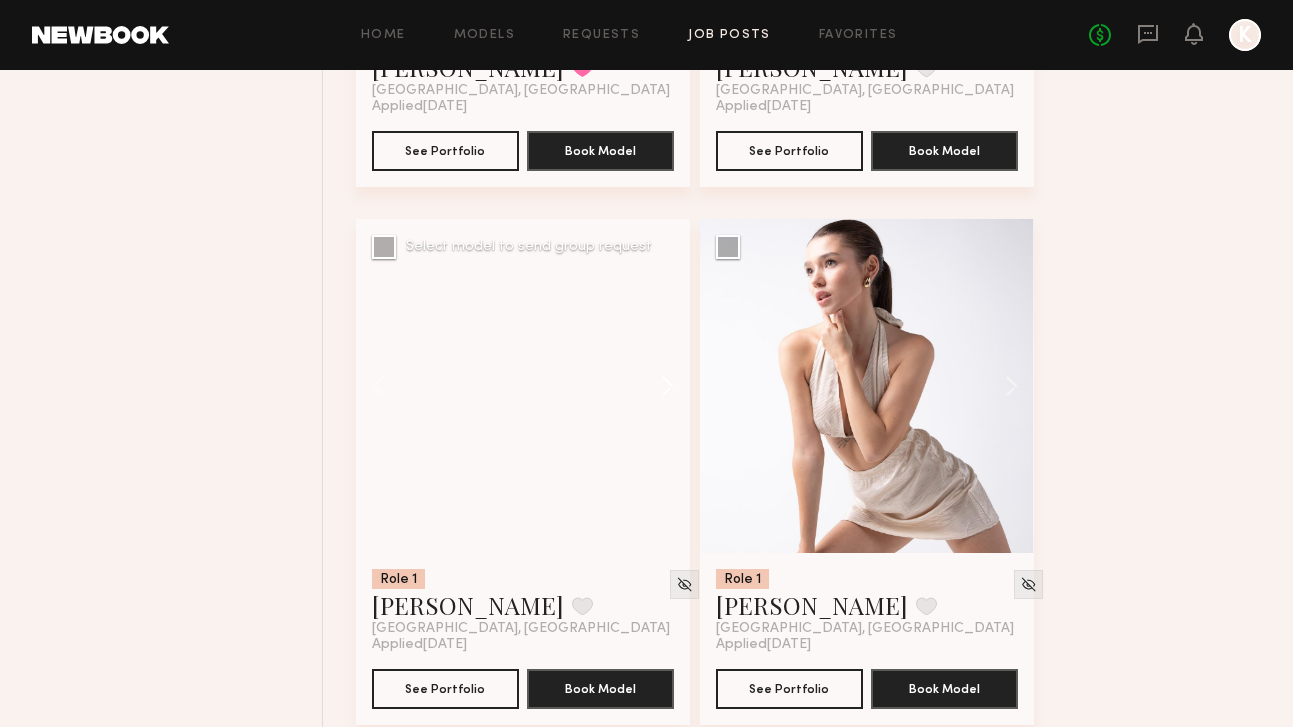 click 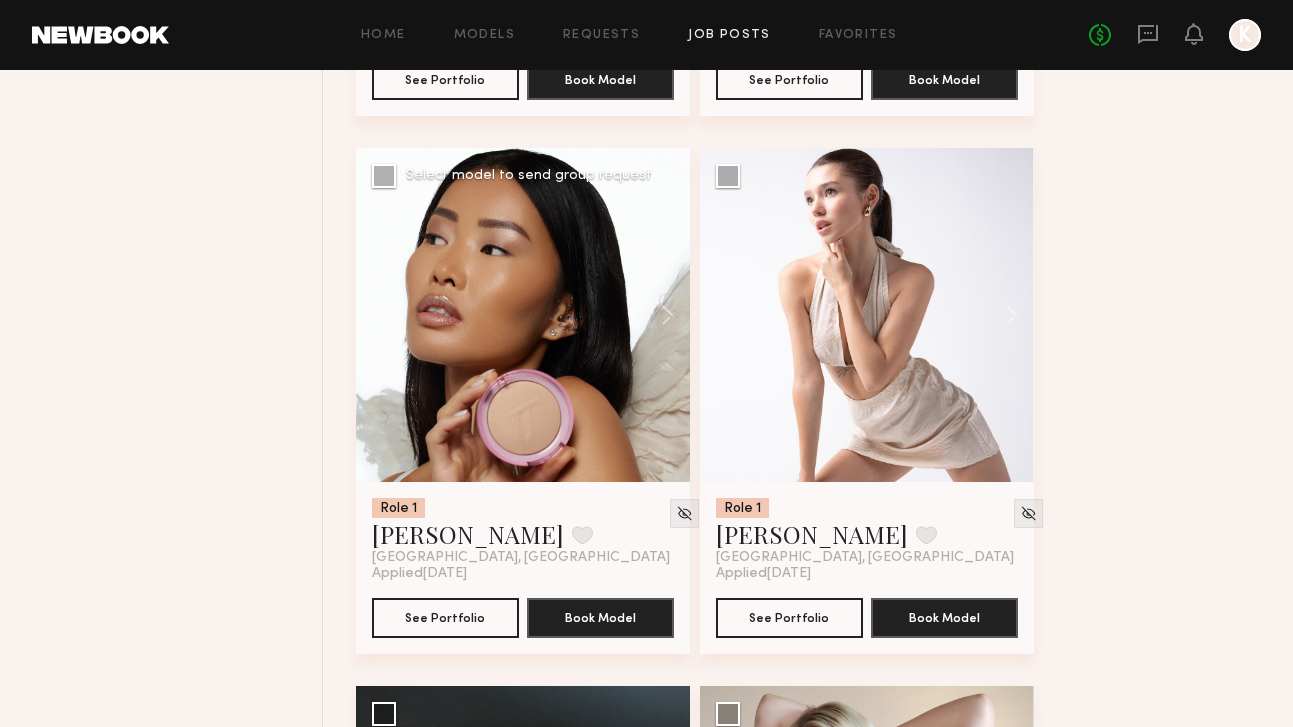 scroll, scrollTop: 2325, scrollLeft: 0, axis: vertical 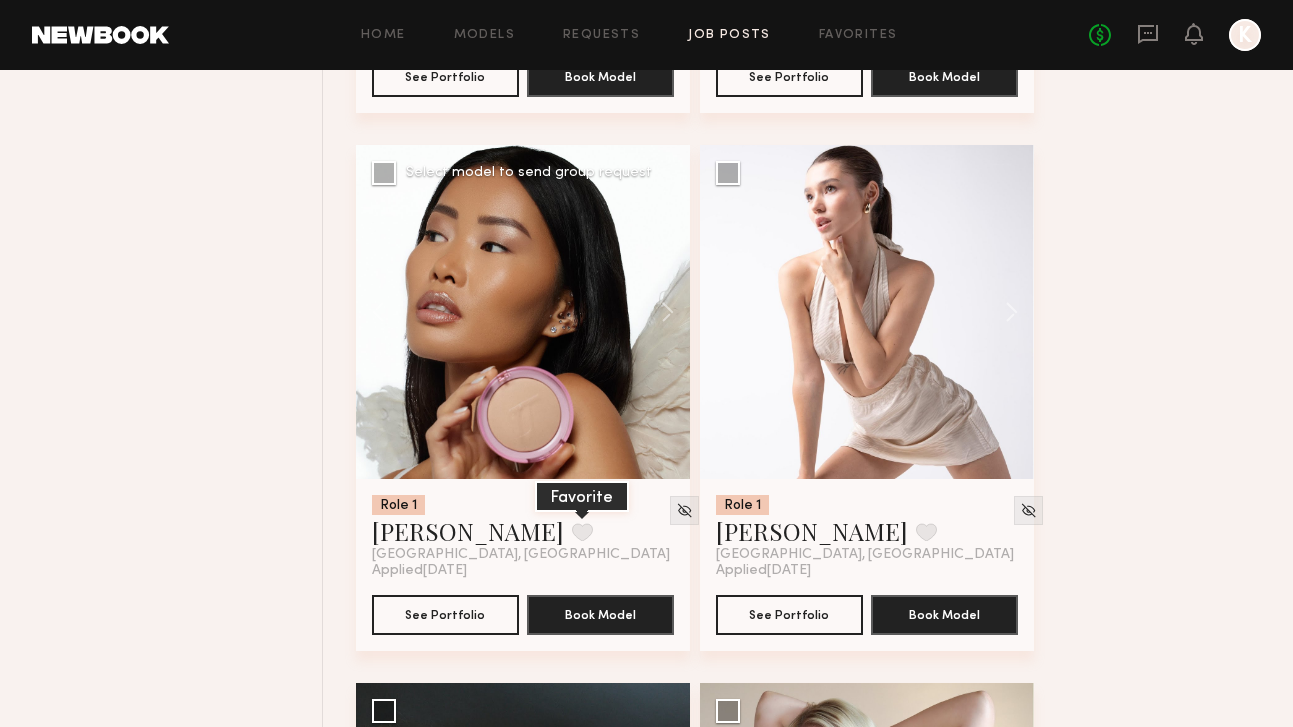 click 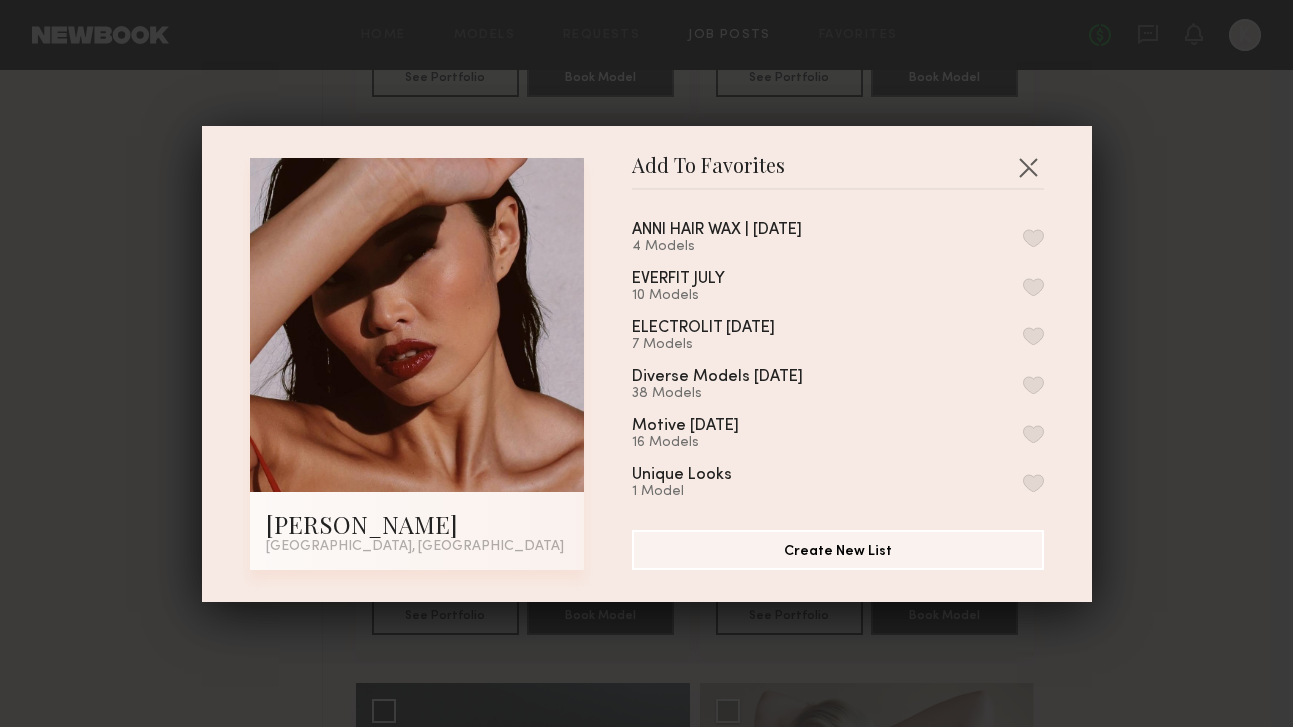 click at bounding box center (1033, 238) 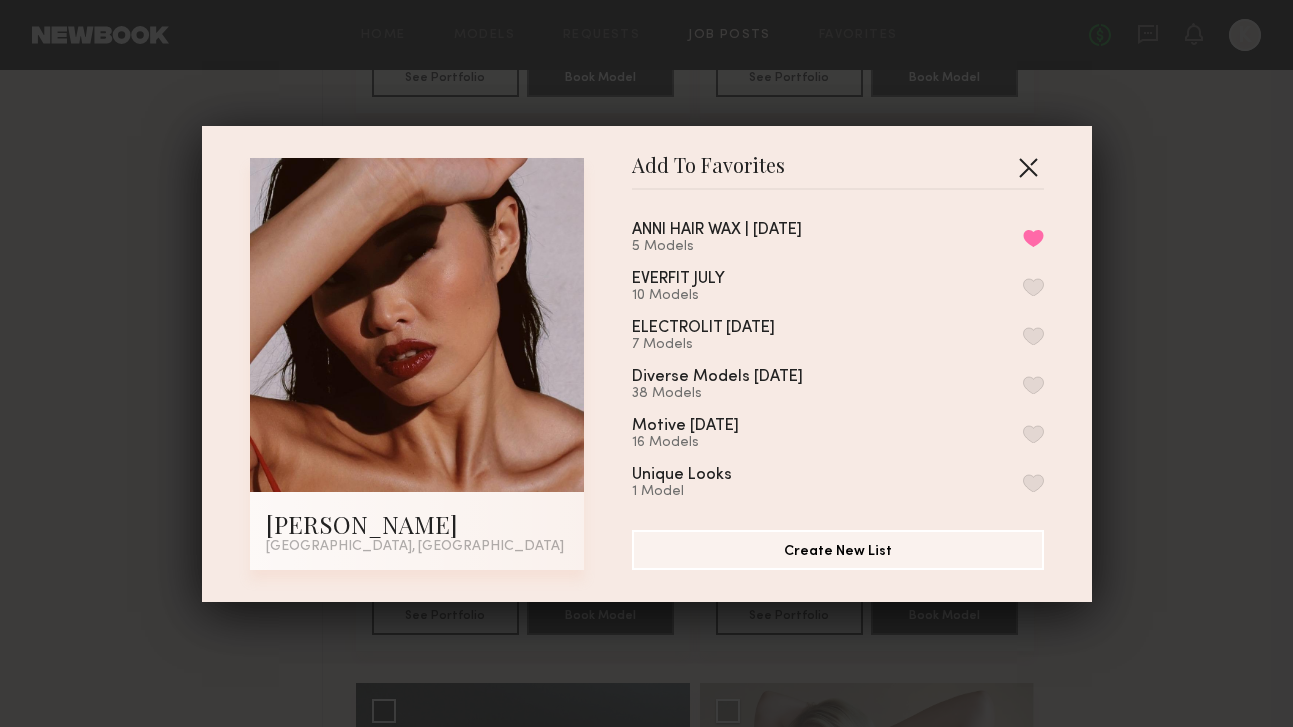 click at bounding box center (1028, 167) 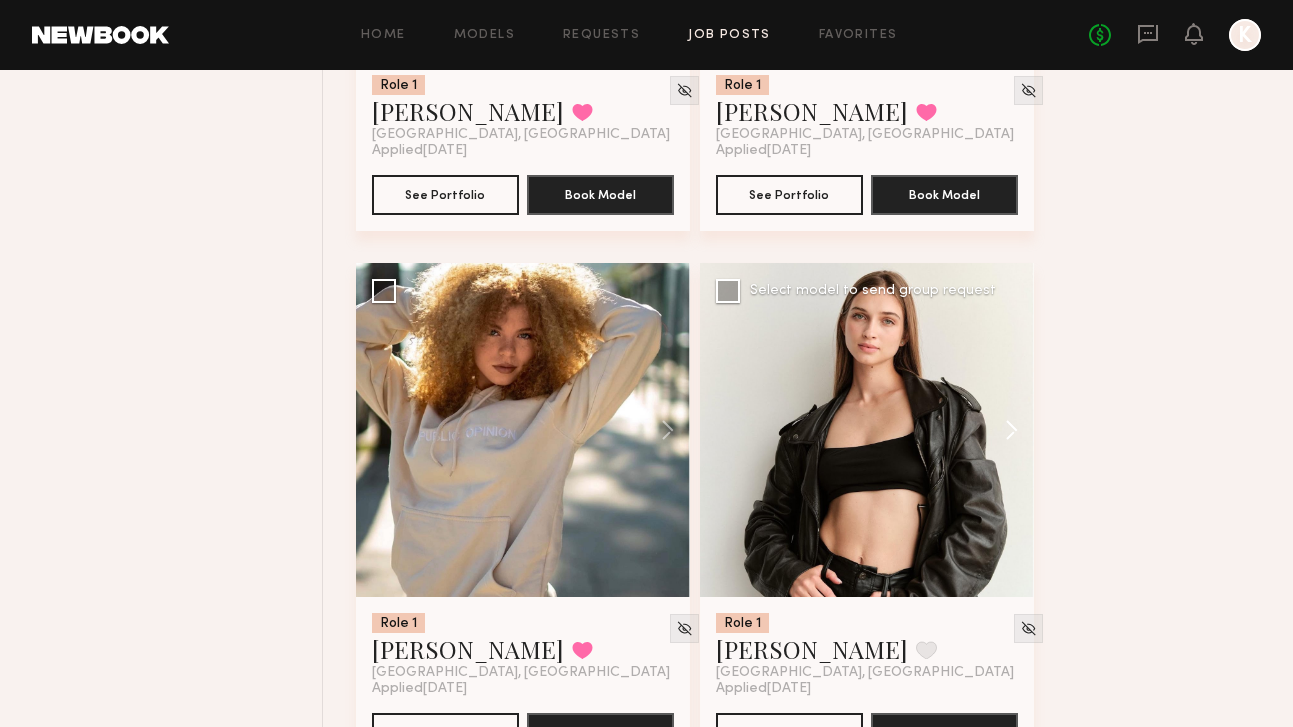 scroll, scrollTop: 4360, scrollLeft: 0, axis: vertical 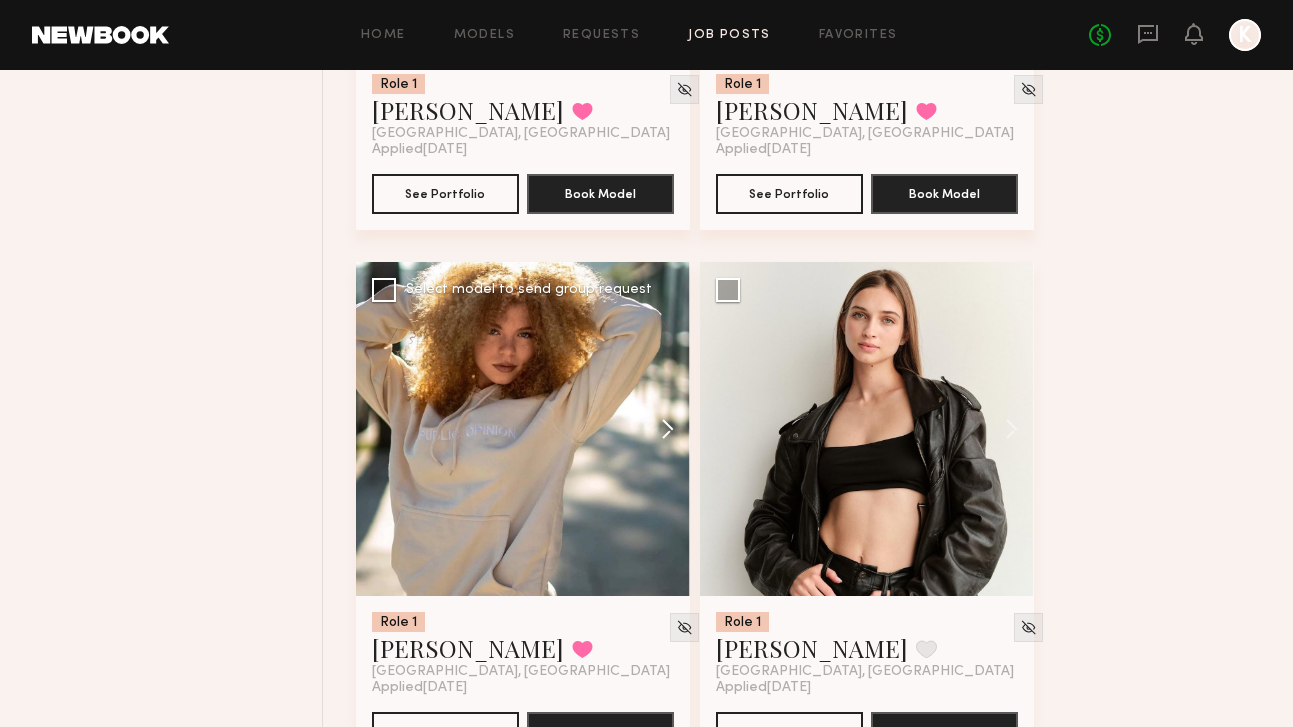 click 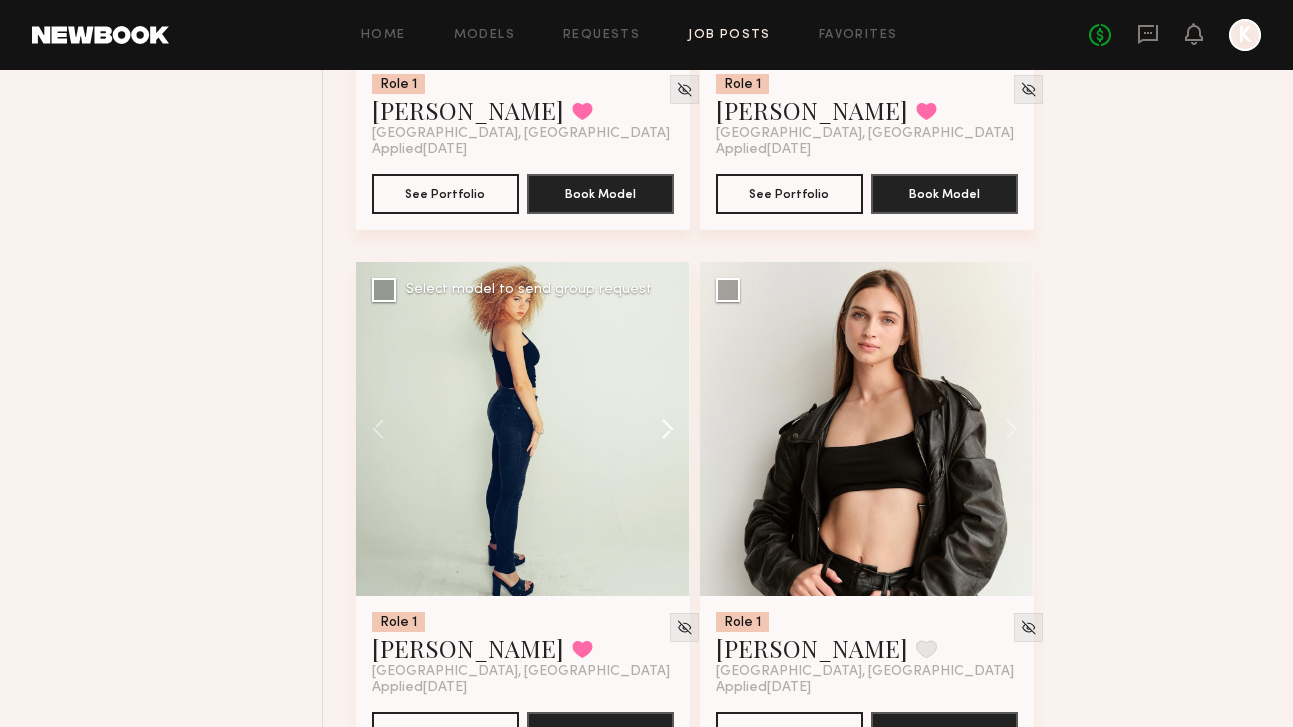 click 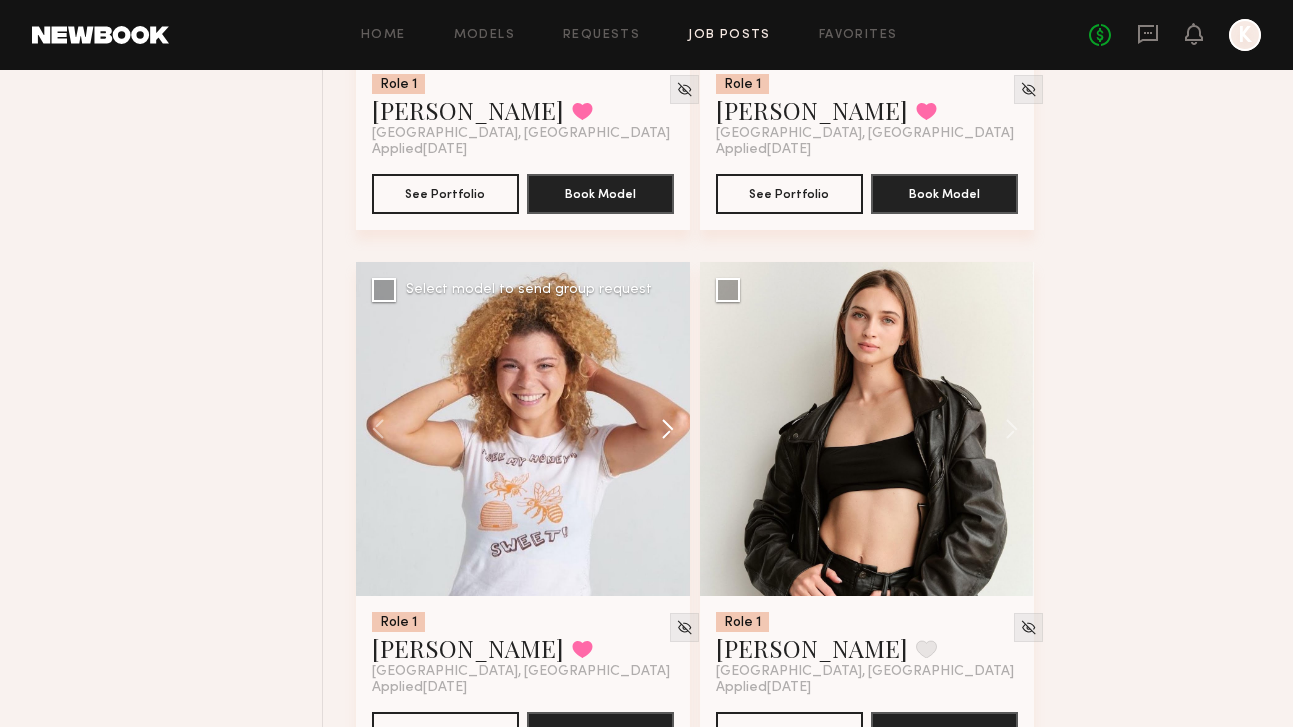 click 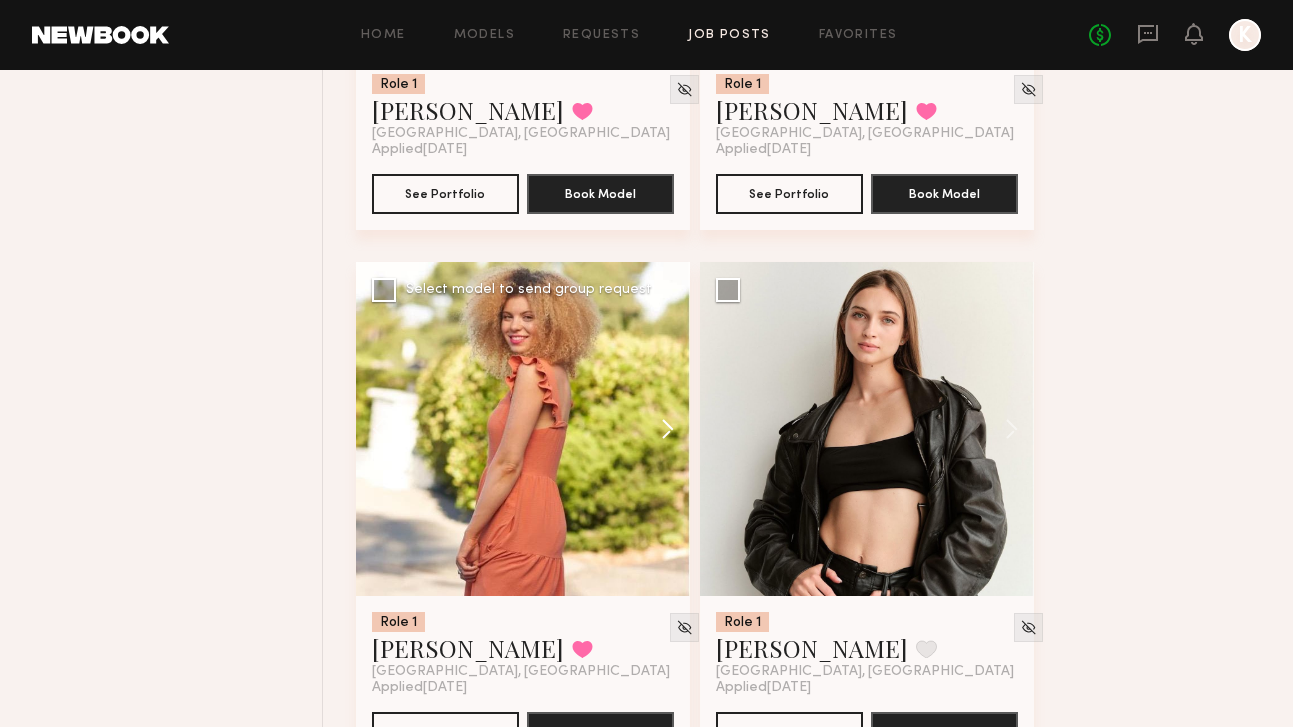 click 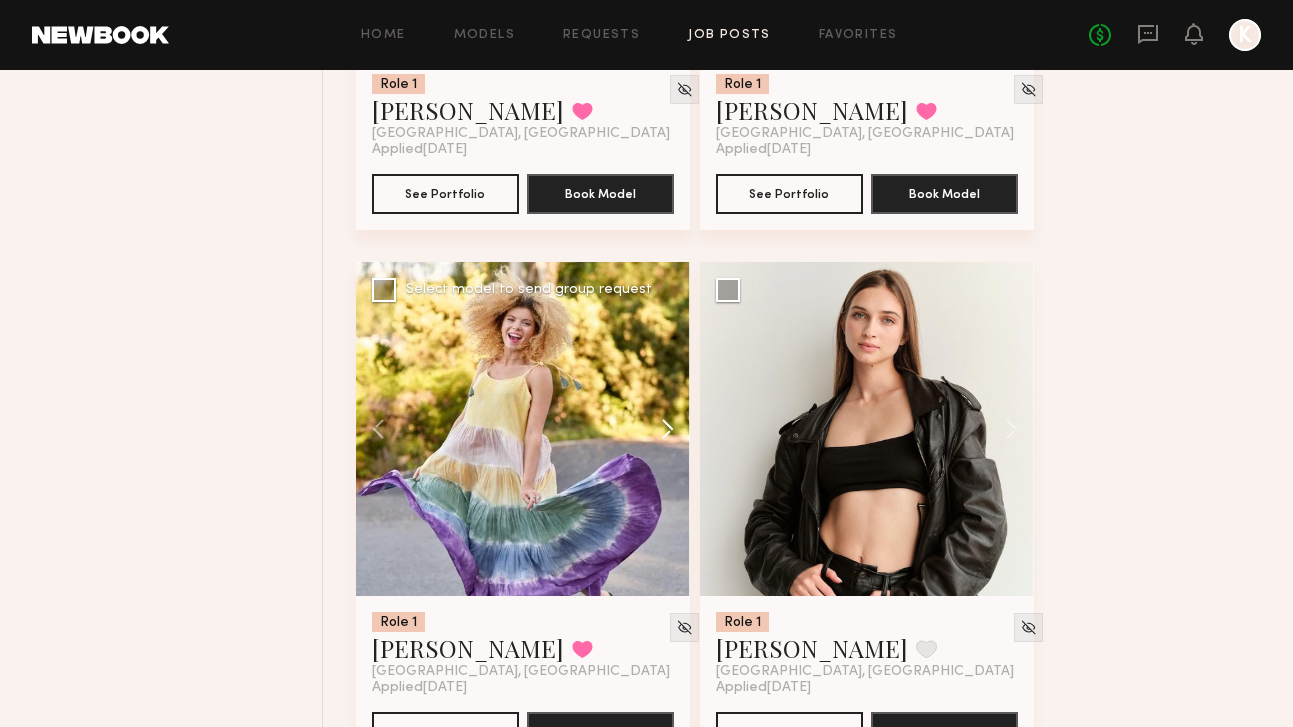 click 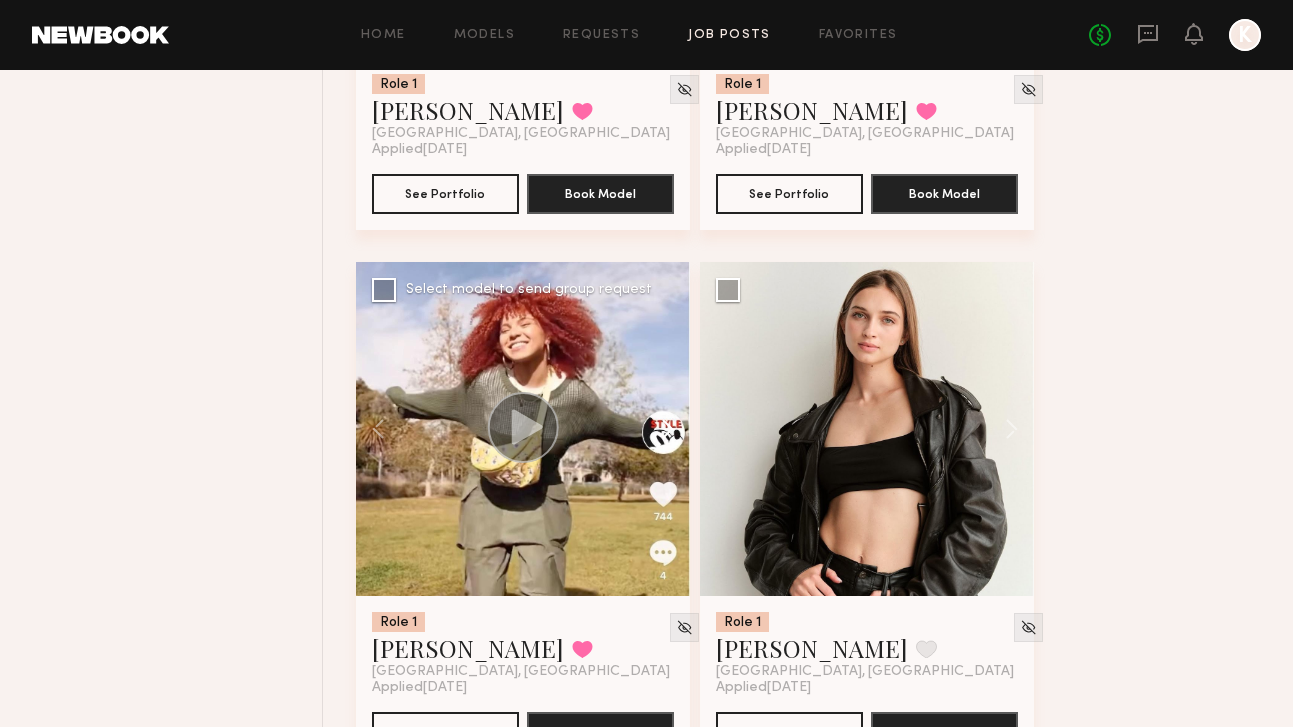 click 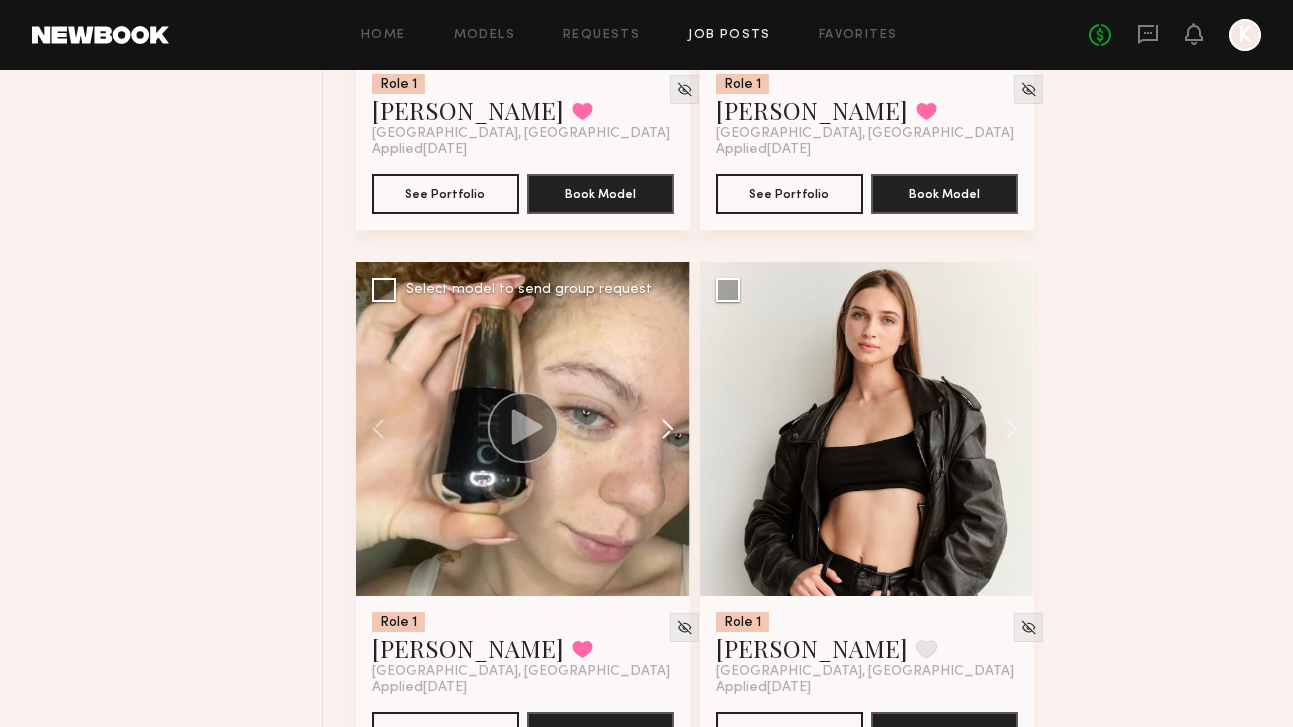 click 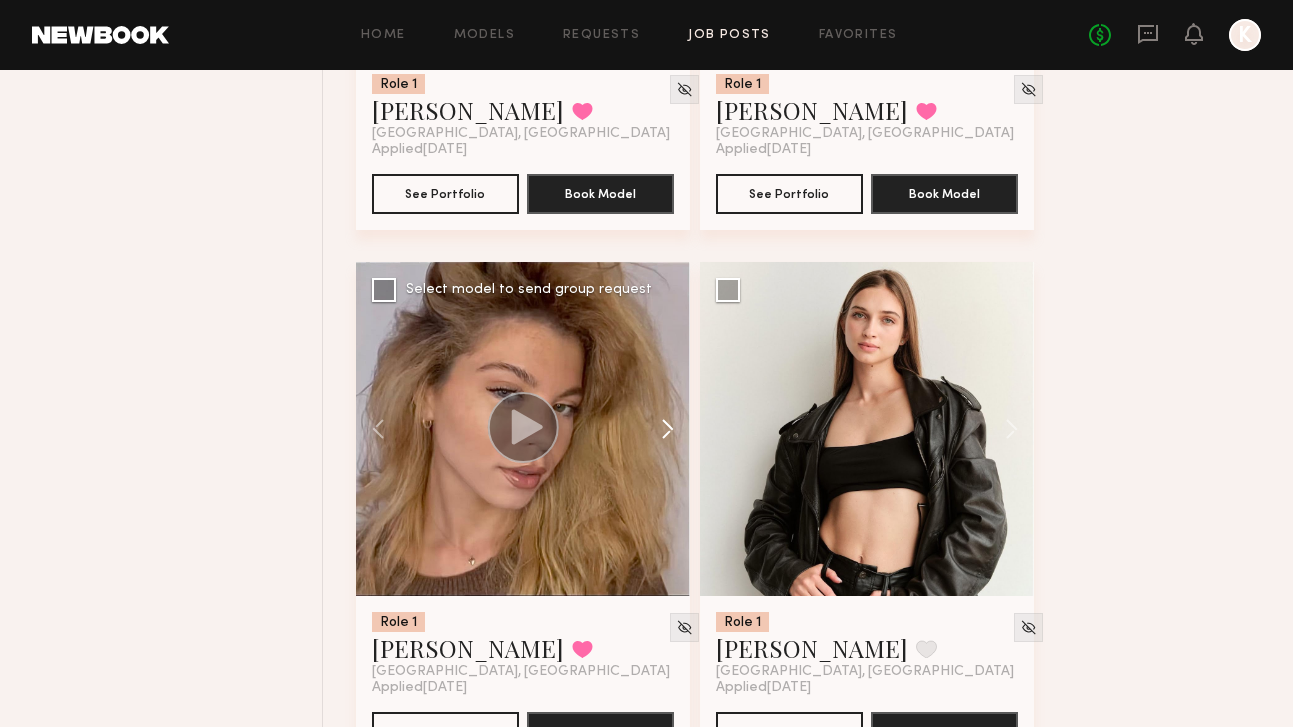 click 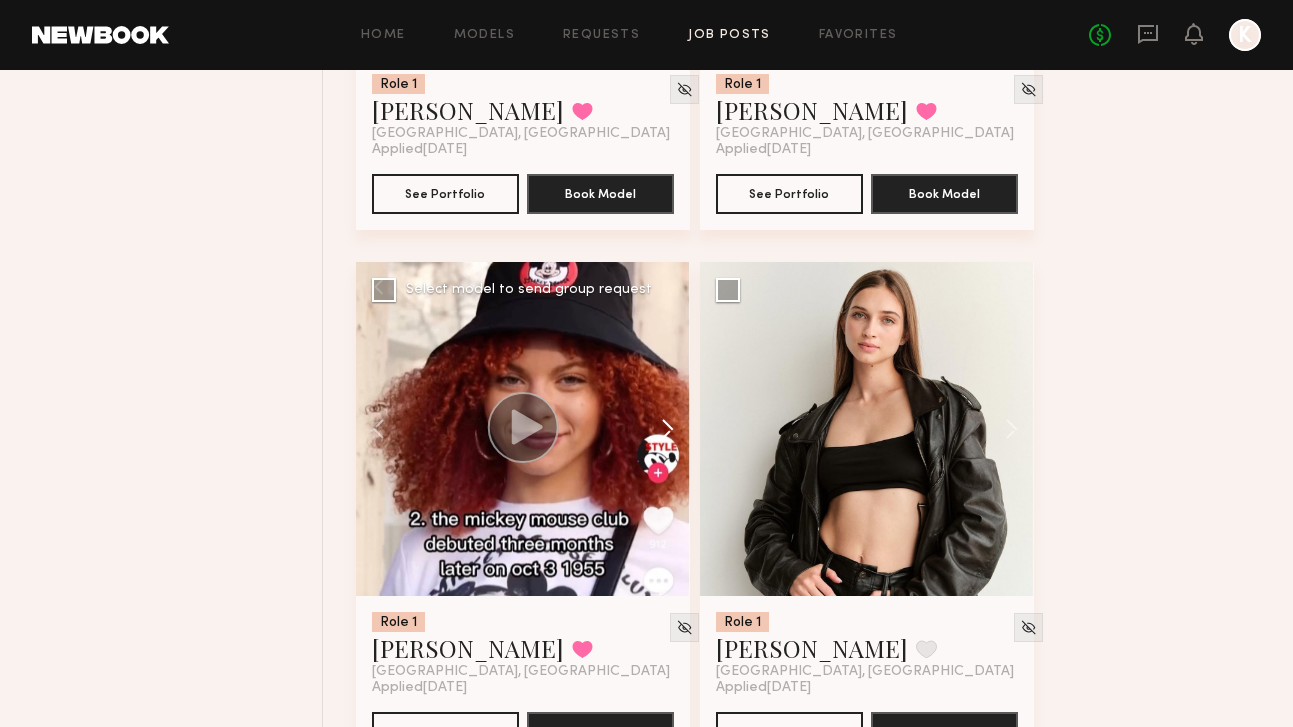 click 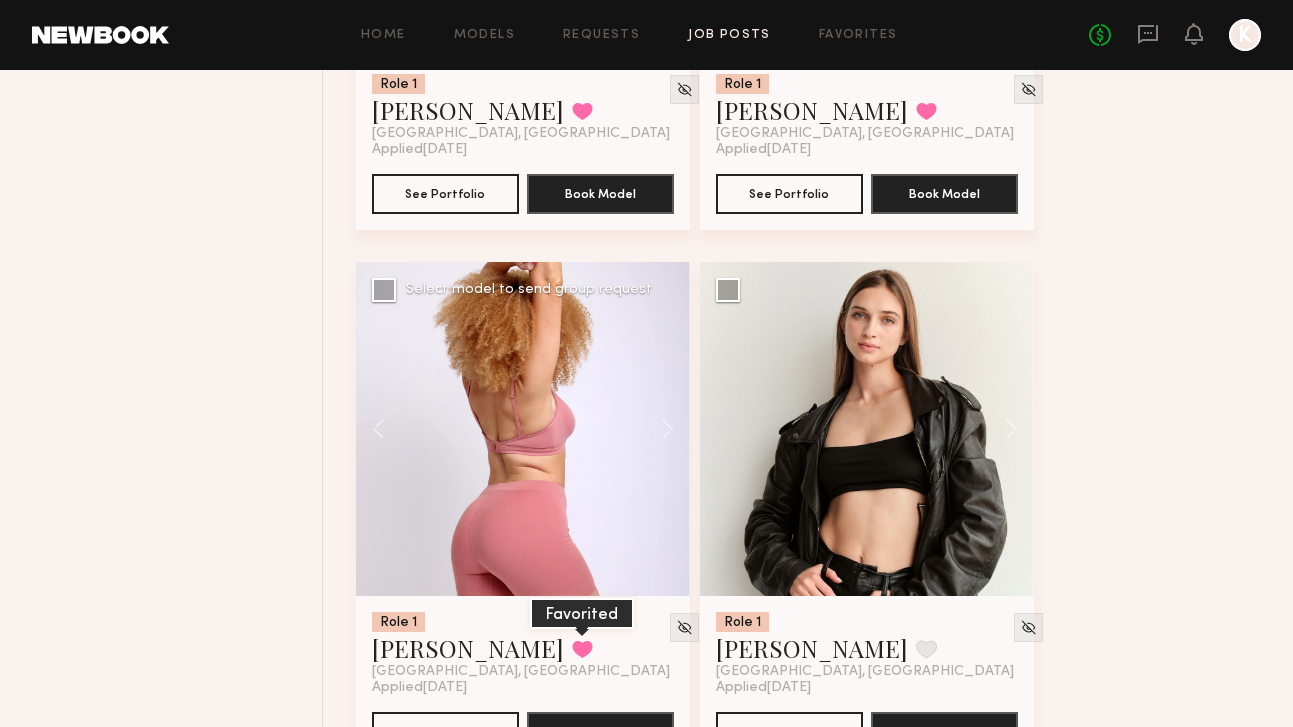 click 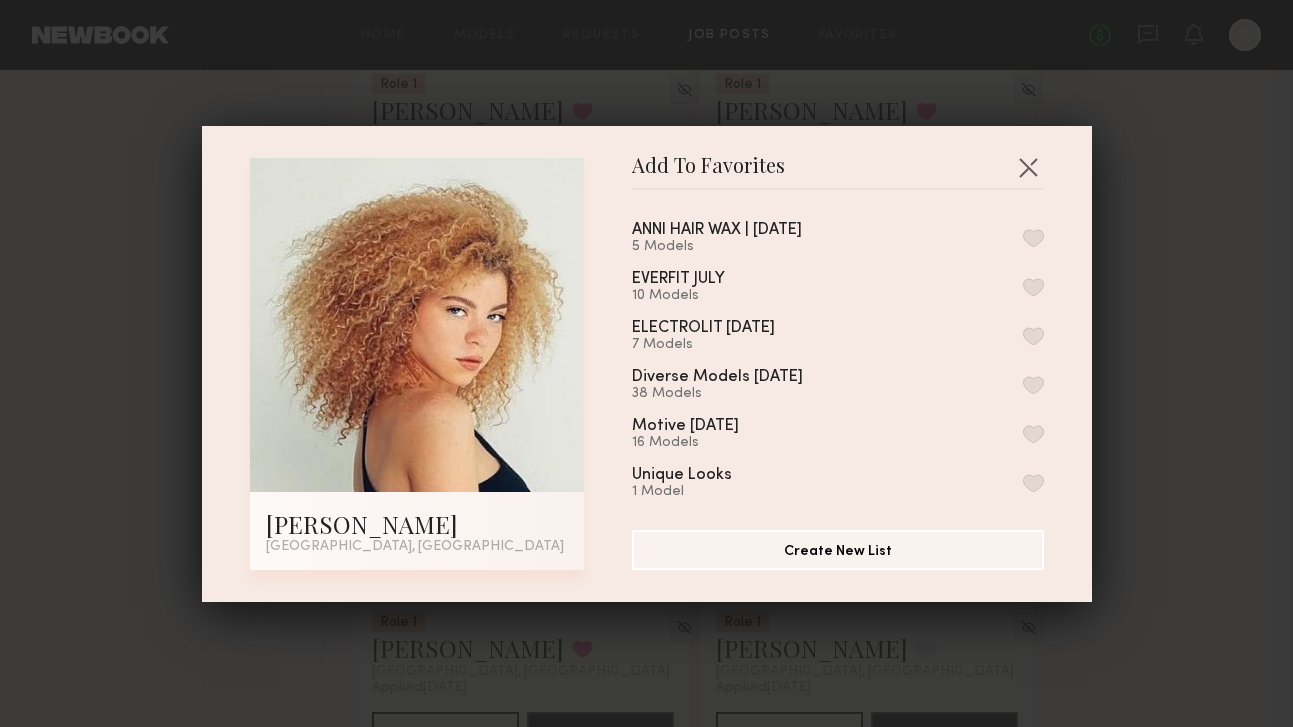 click at bounding box center (1033, 238) 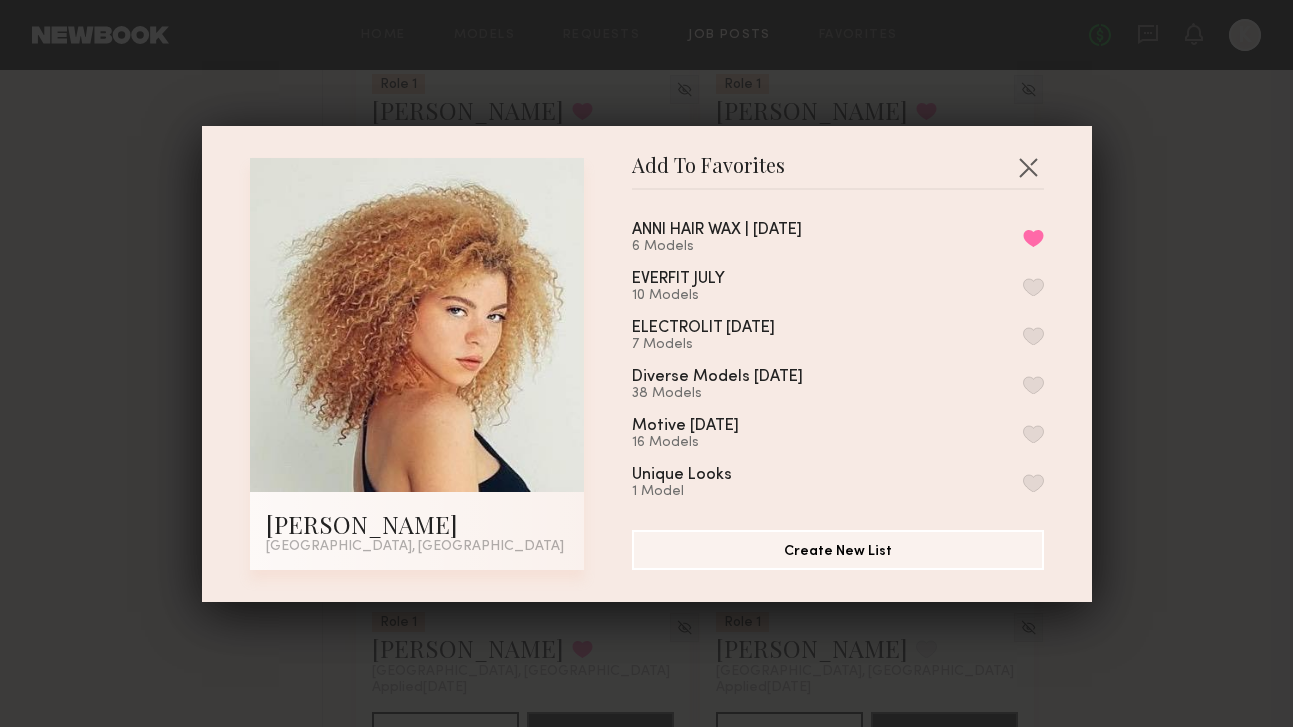 scroll, scrollTop: 0, scrollLeft: 0, axis: both 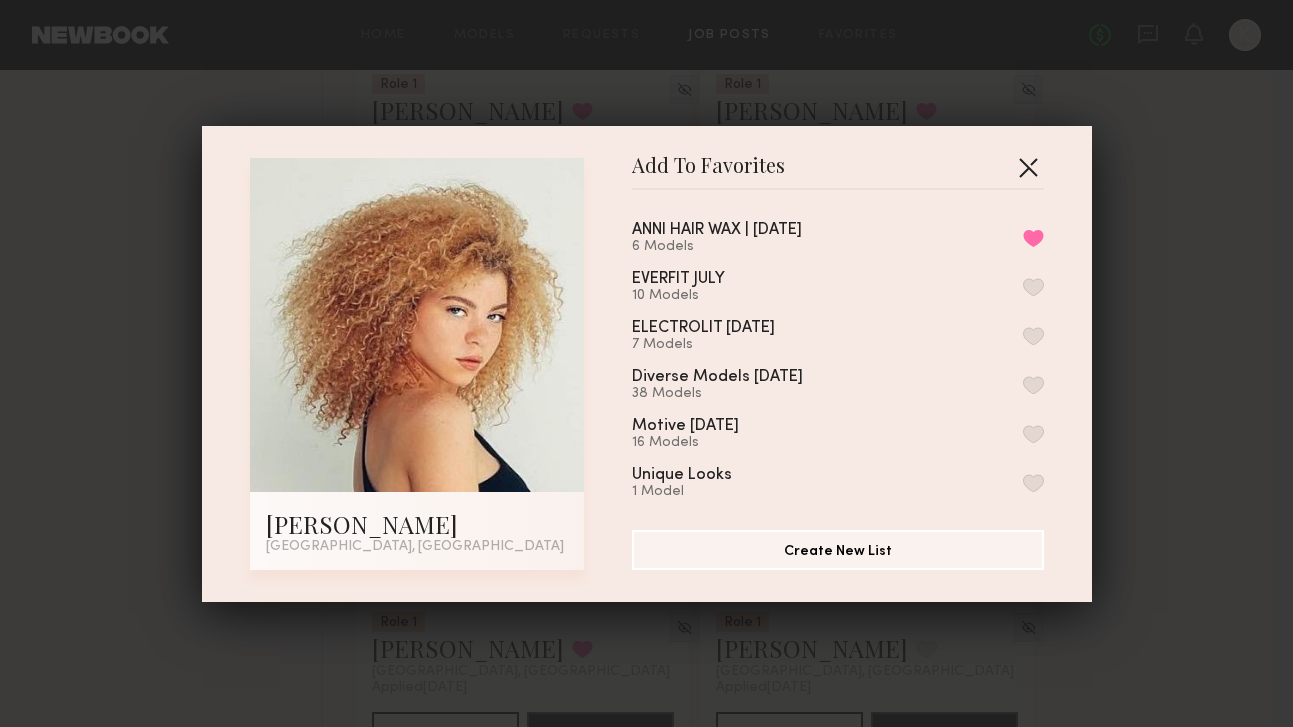click at bounding box center [1028, 167] 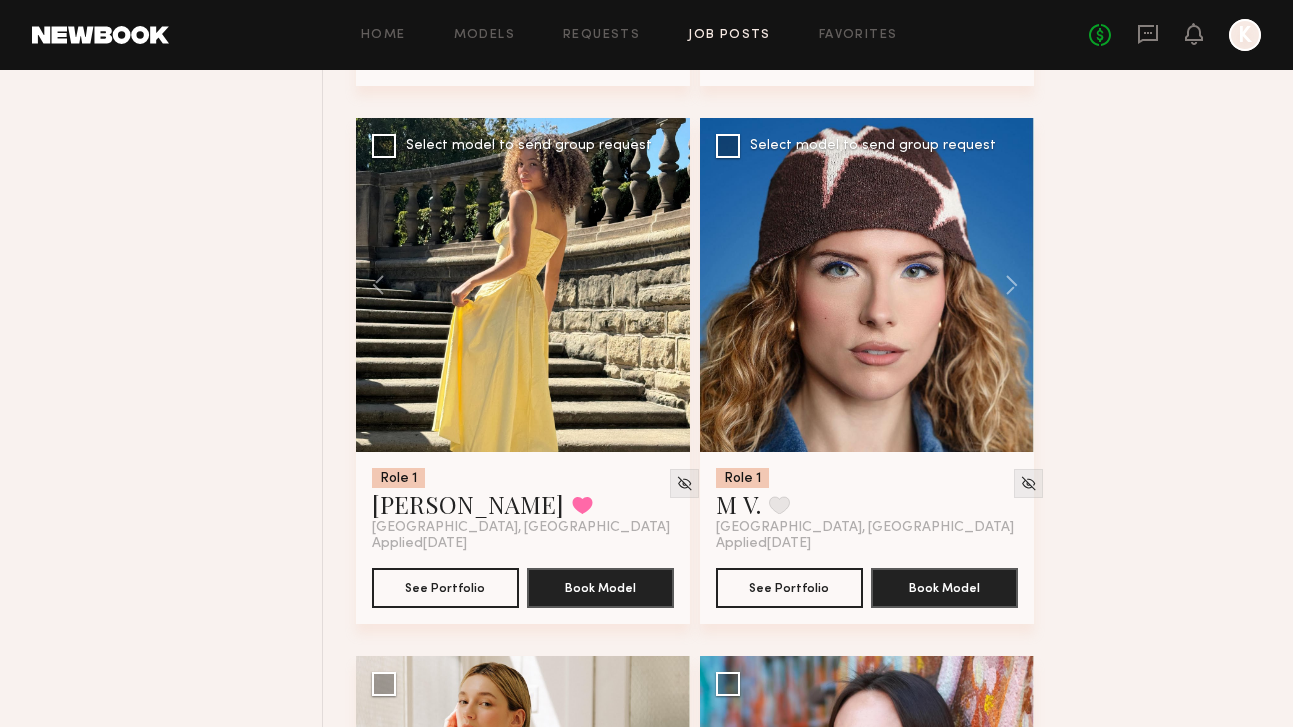 scroll, scrollTop: 5040, scrollLeft: 0, axis: vertical 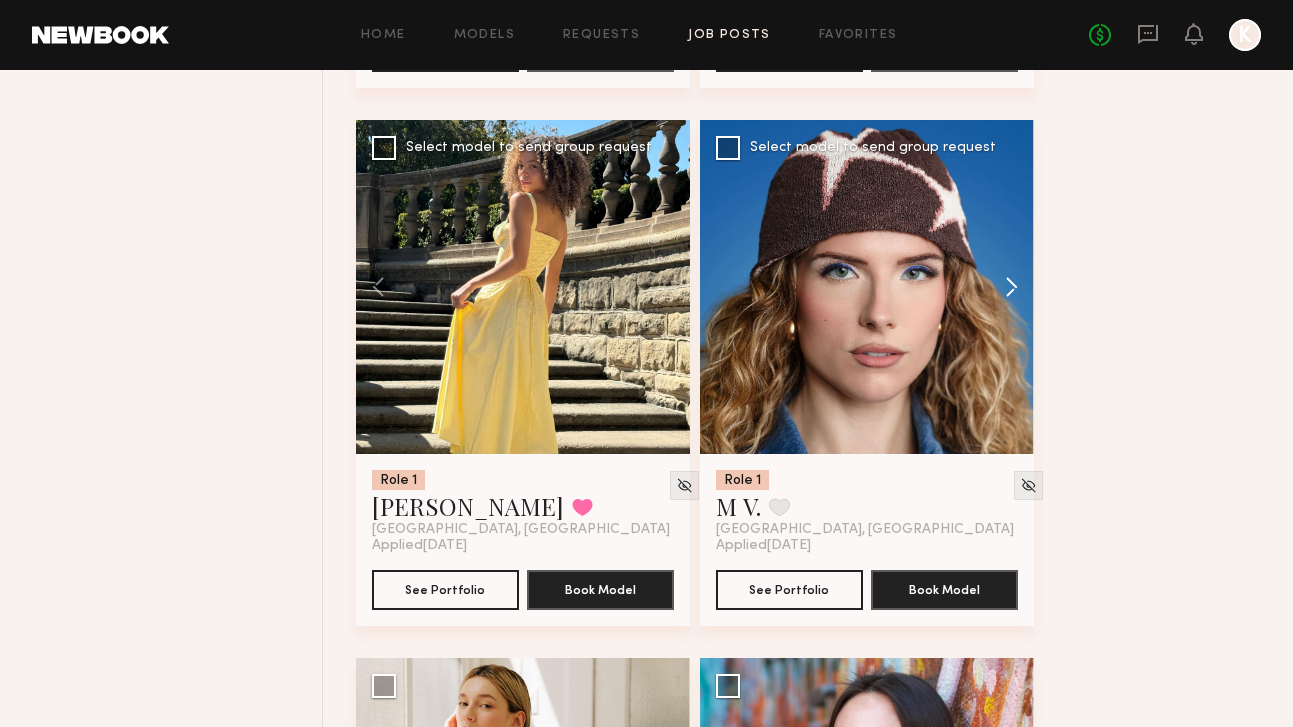 click 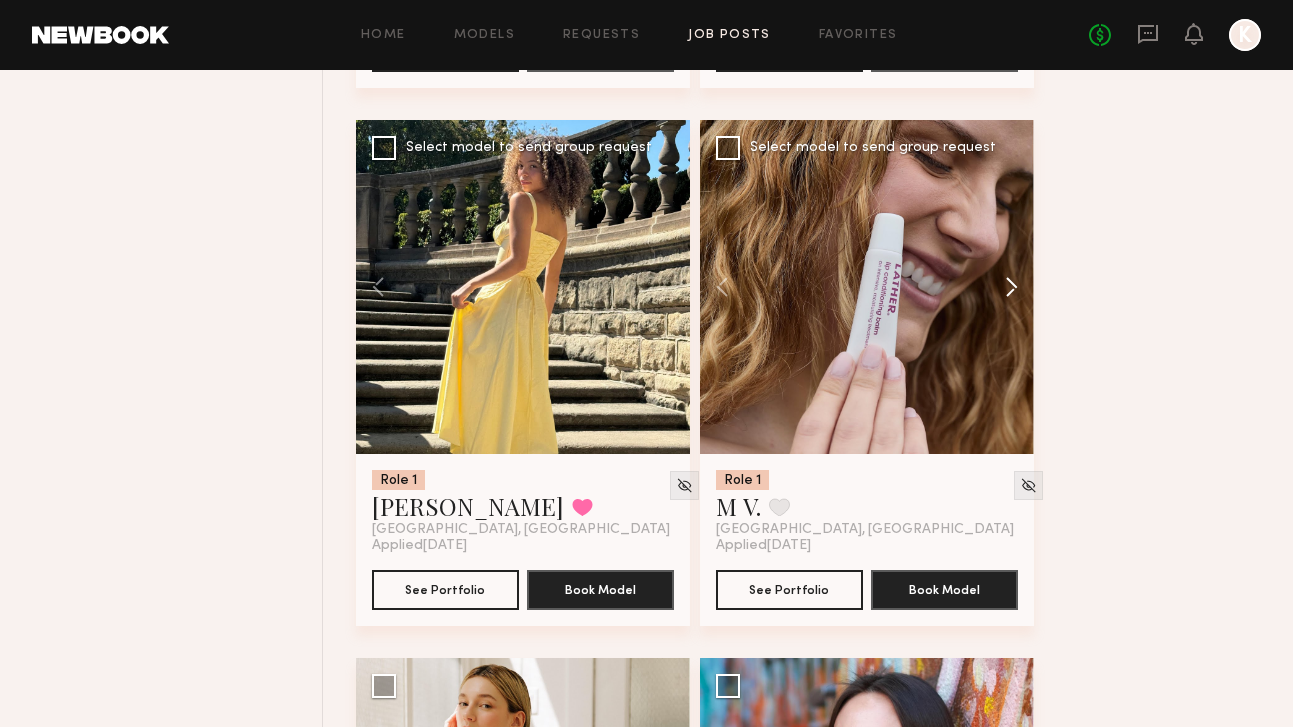 click 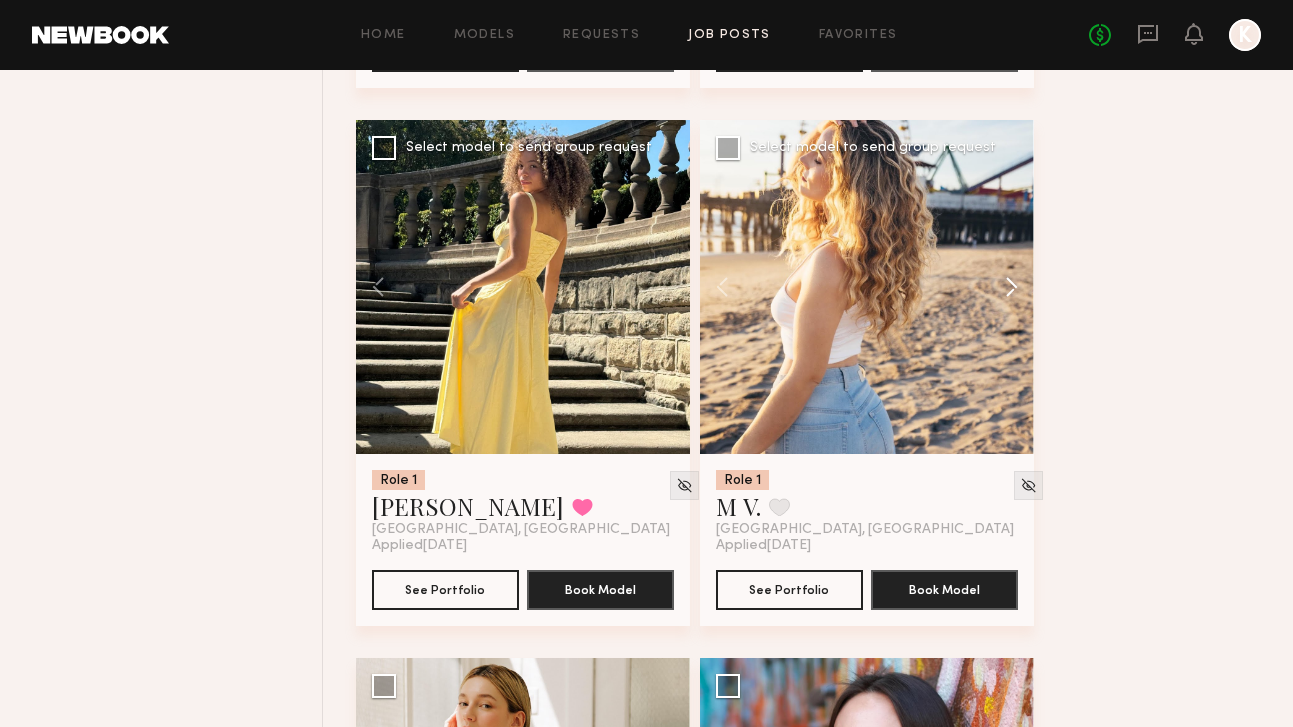 click 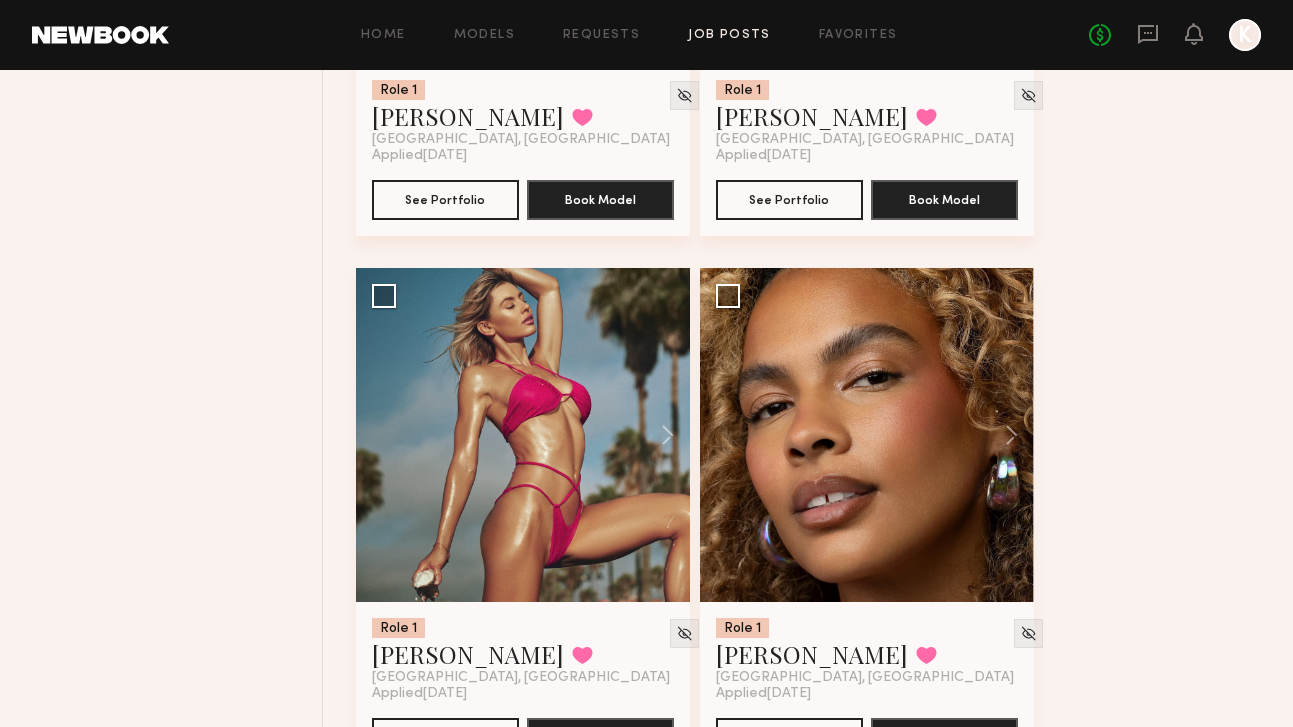 scroll, scrollTop: 3723, scrollLeft: 0, axis: vertical 